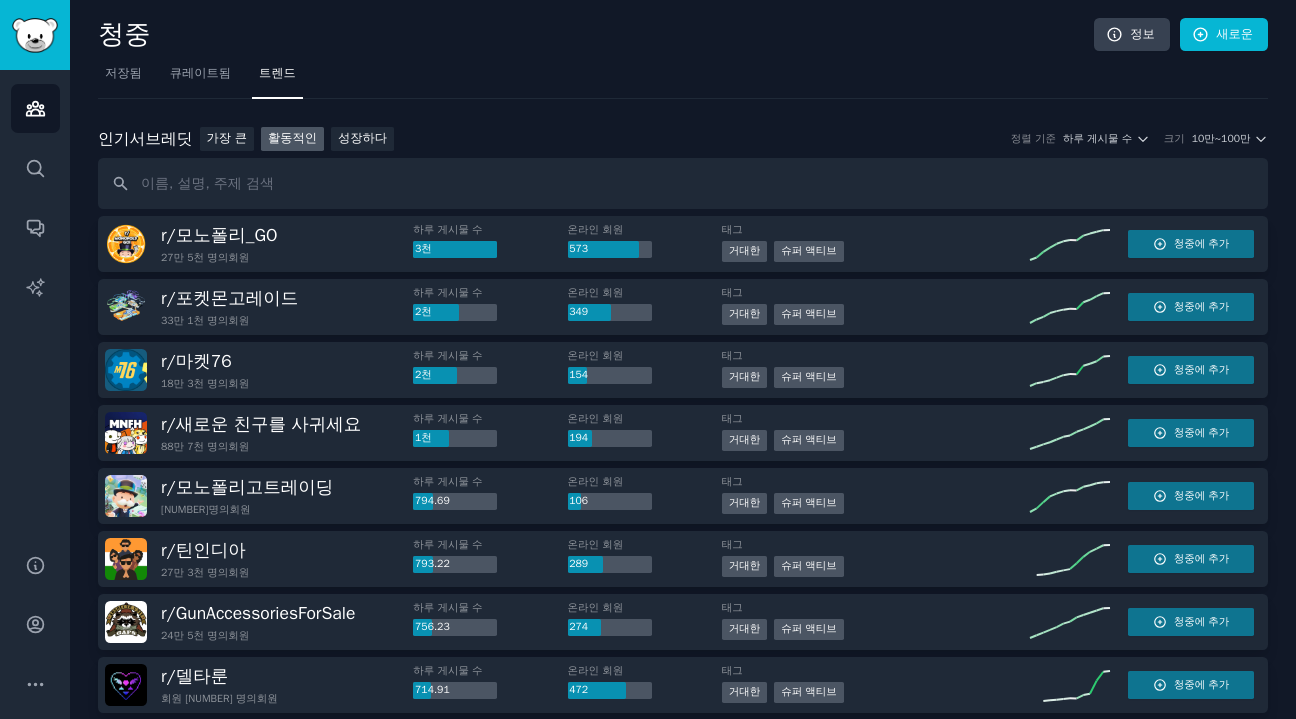 scroll, scrollTop: 0, scrollLeft: 0, axis: both 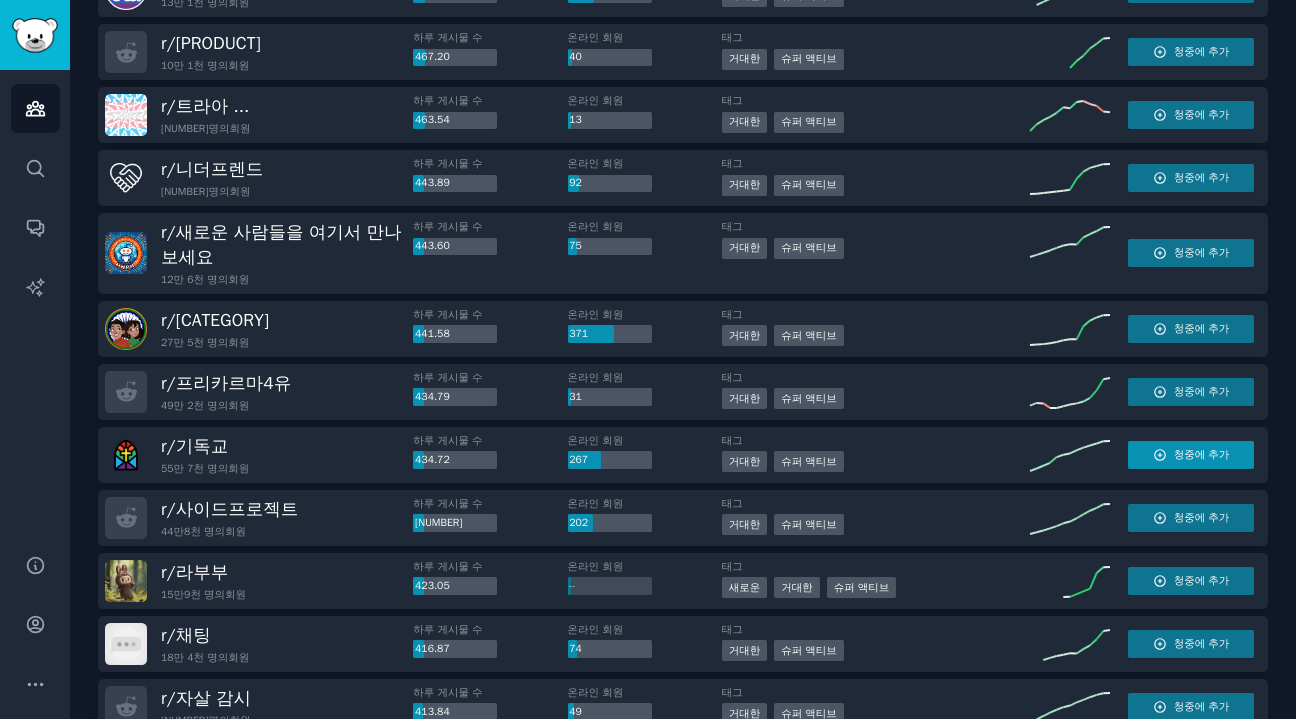 click on "청중에 추가" at bounding box center [1191, 455] 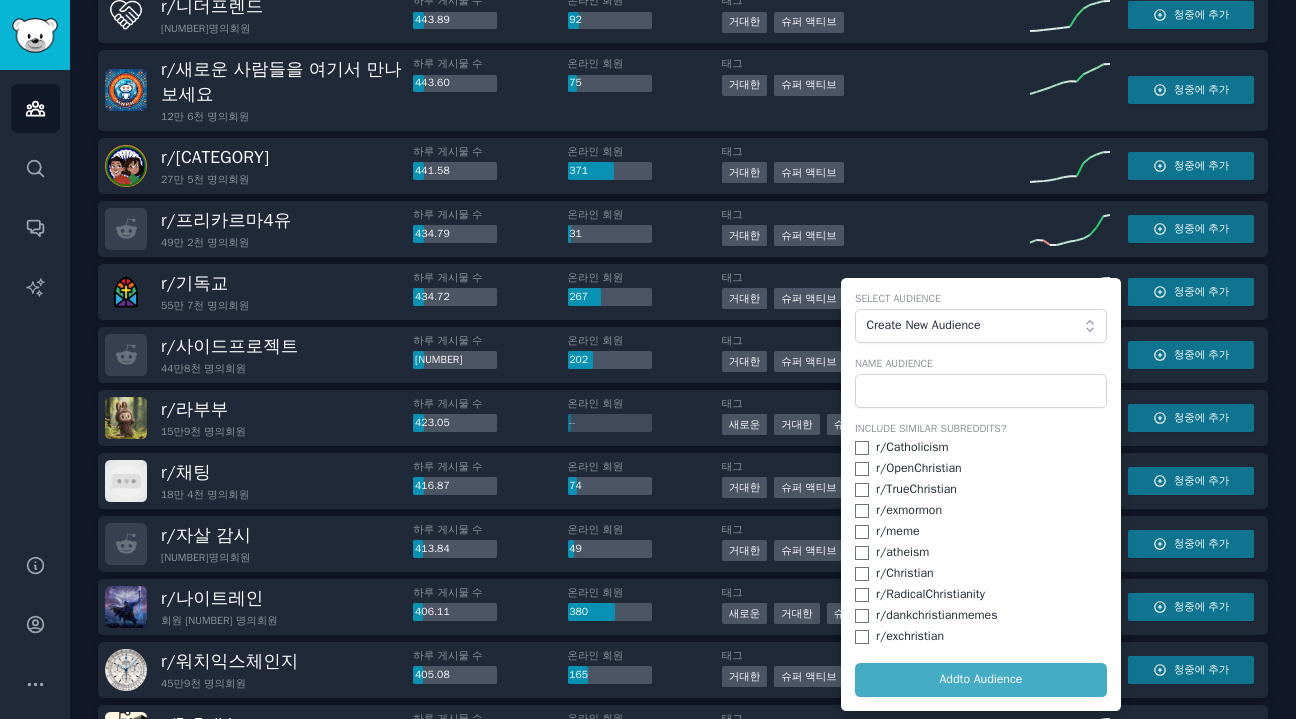 scroll, scrollTop: 1400, scrollLeft: 0, axis: vertical 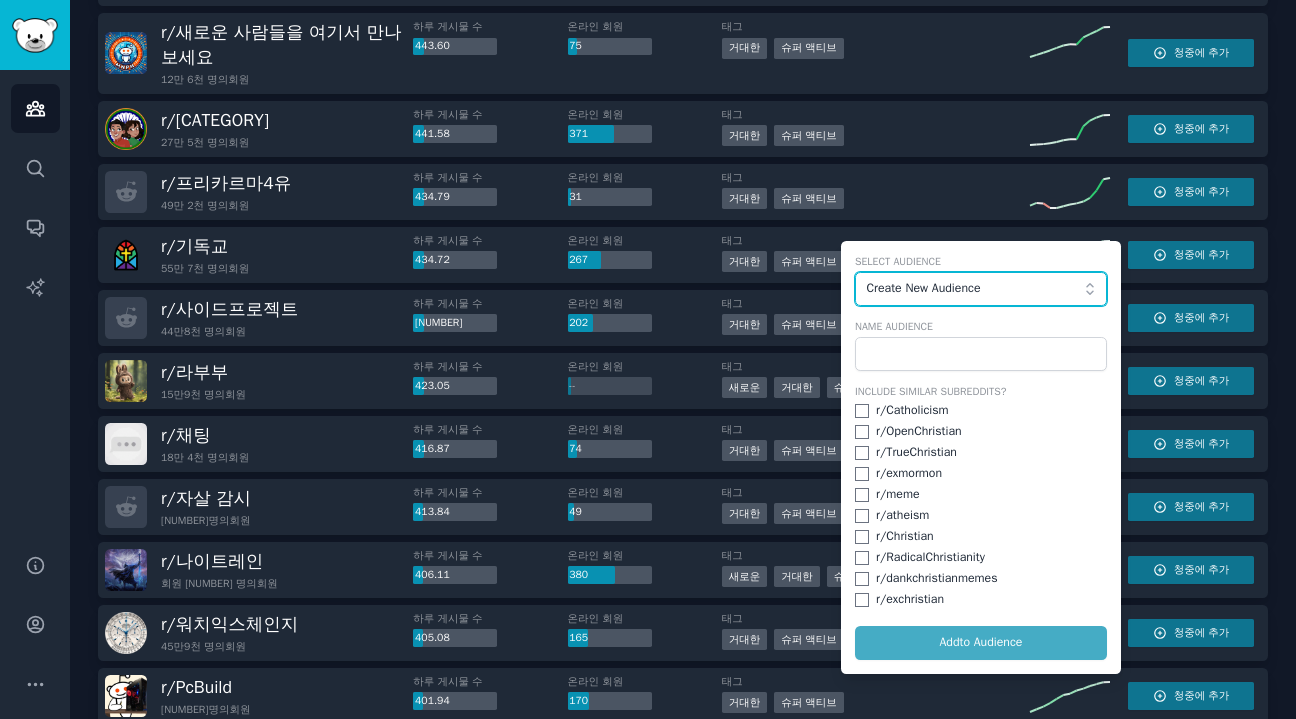 click on "Create New Audience" at bounding box center (975, 289) 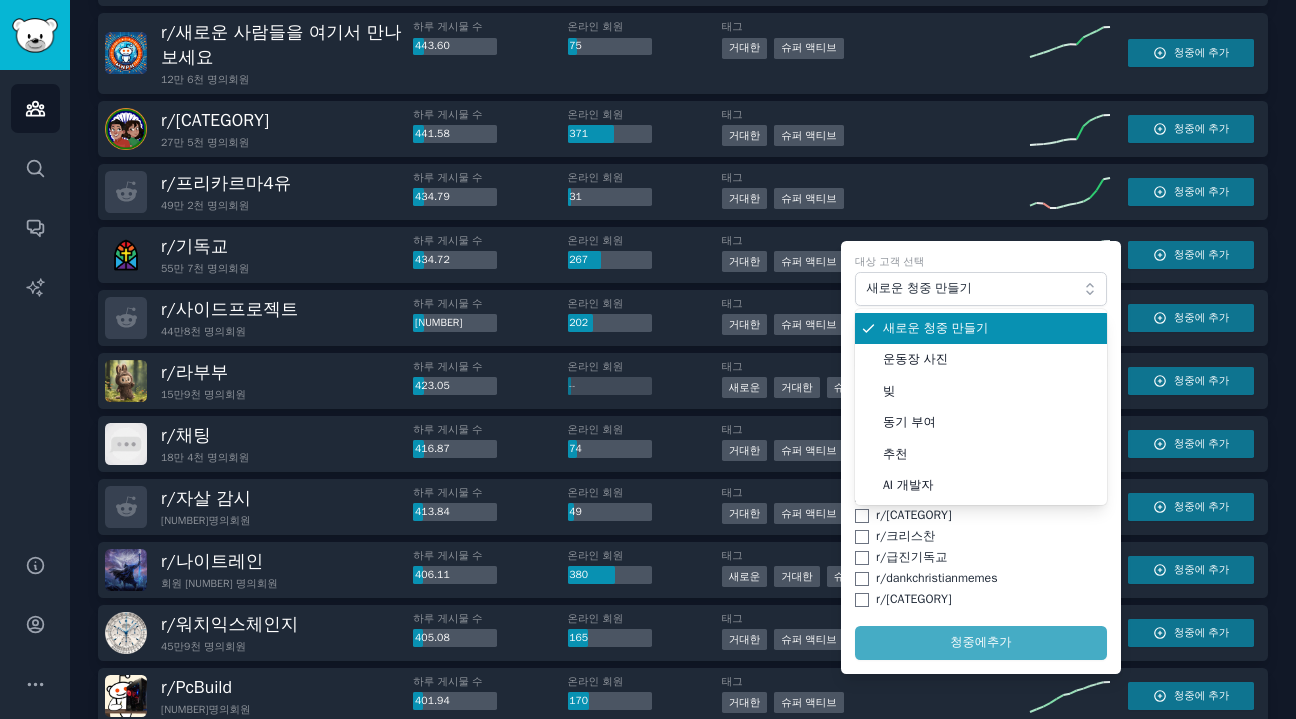 click on "새로운 청중 만들기" at bounding box center (935, 328) 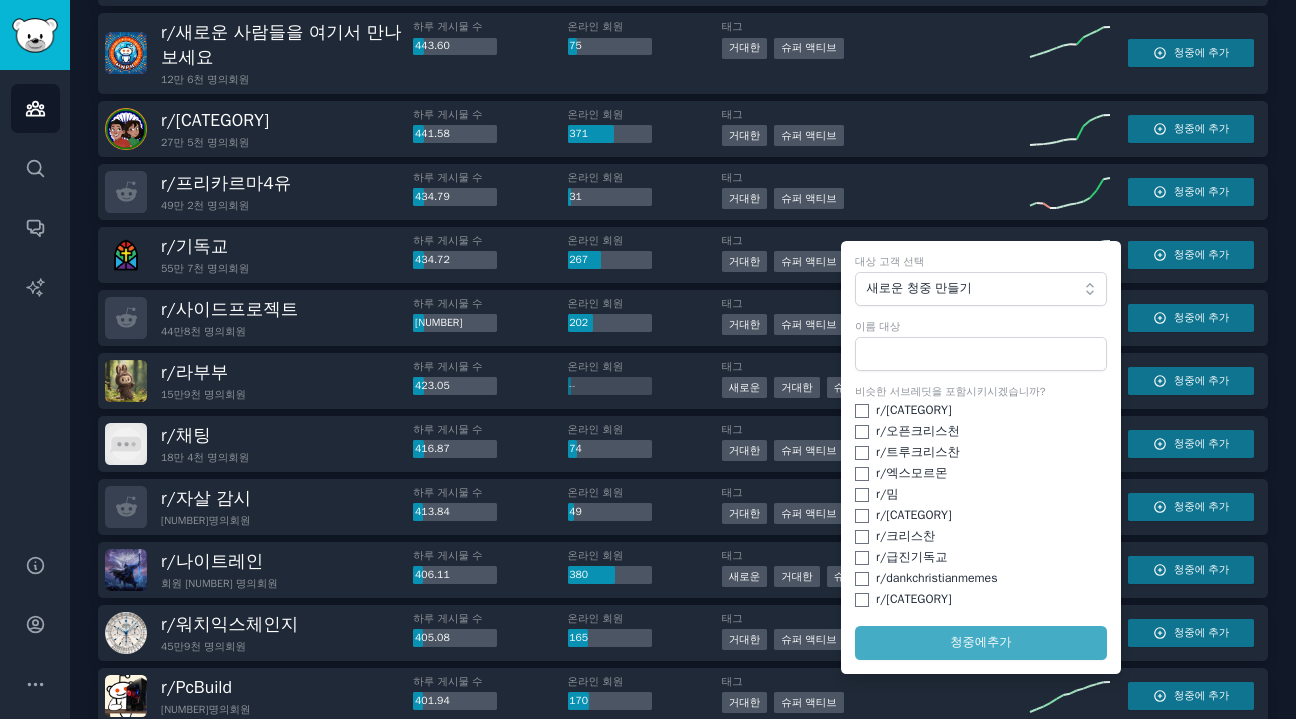 click on "대상 고객 선택 새로운 청중 만들기 이름 대상 비슷한 서브레딧을 포함시키시겠습니까? r/  가톨릭교 r/  오픈크리스천 r/  트루크리스찬 r/  엑스모르몬 r/  밈 r/  무신론 r/  크리스찬 r/  급진기독교 r/  dankchristianmemes r/  전 기독교인 청중에  추가" at bounding box center [981, 457] 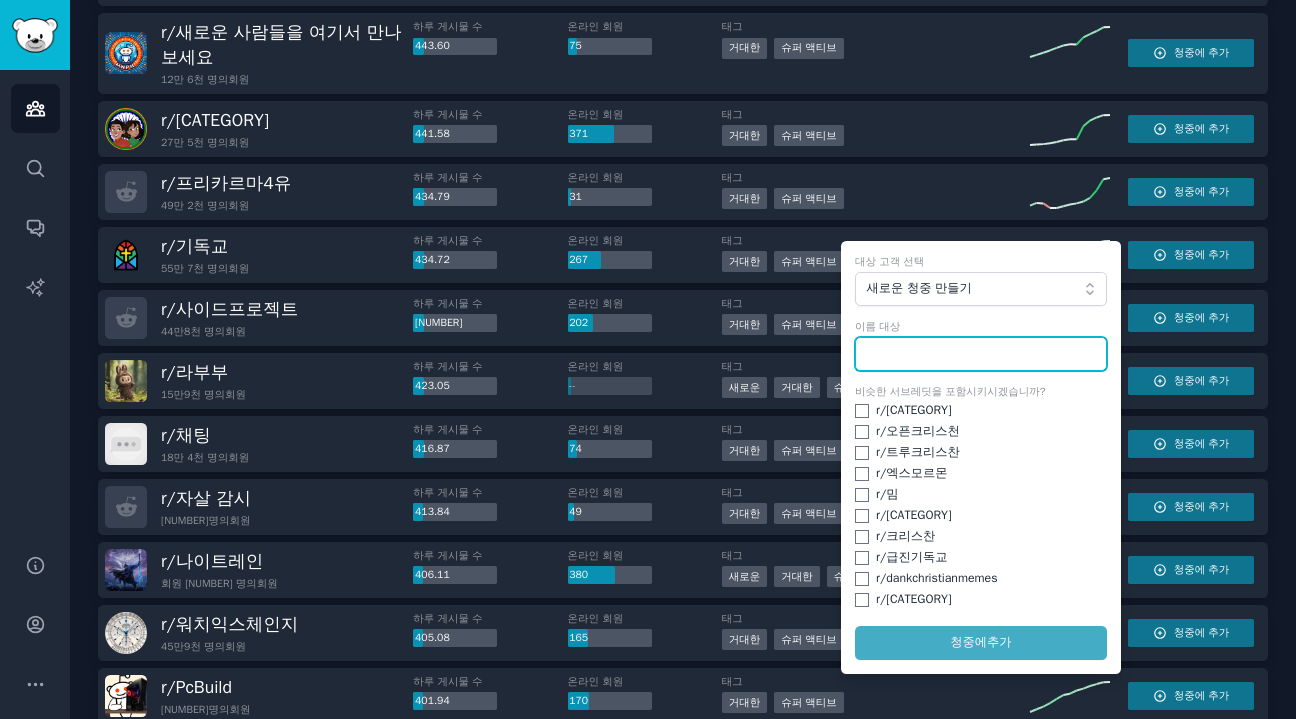 click at bounding box center (981, 354) 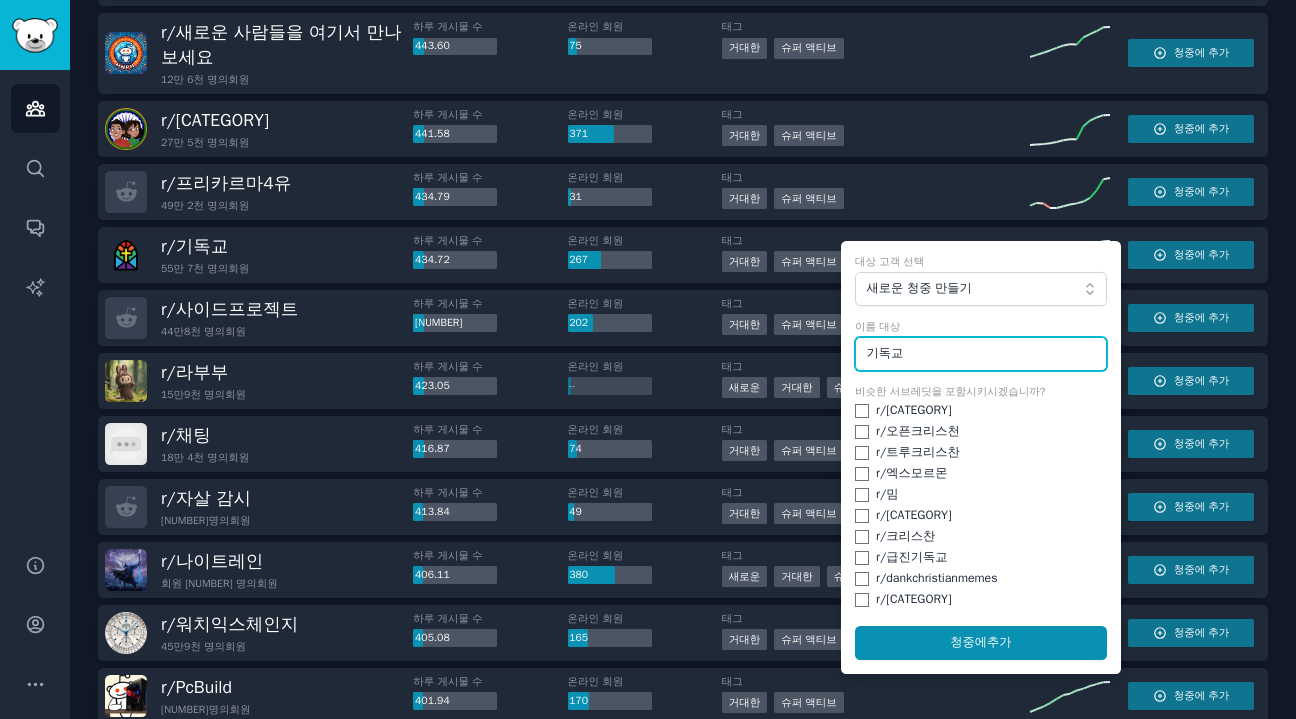 type on "기독교" 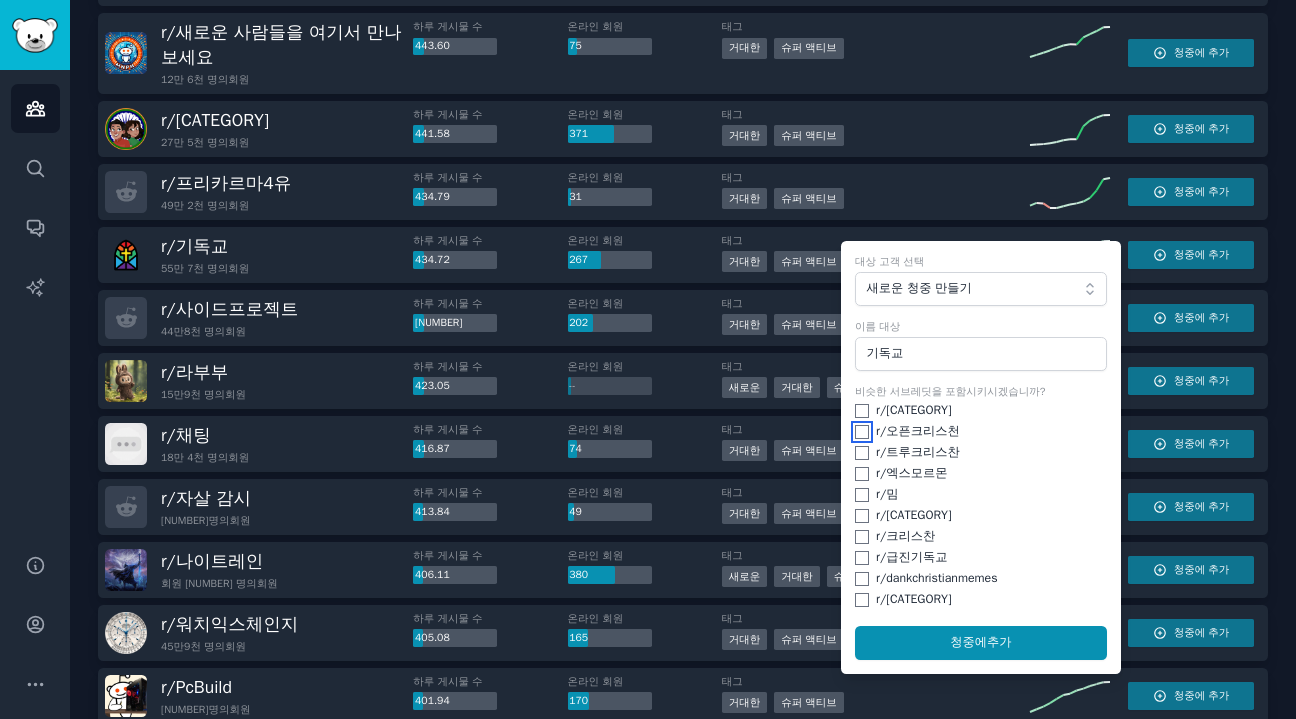 click at bounding box center [862, 432] 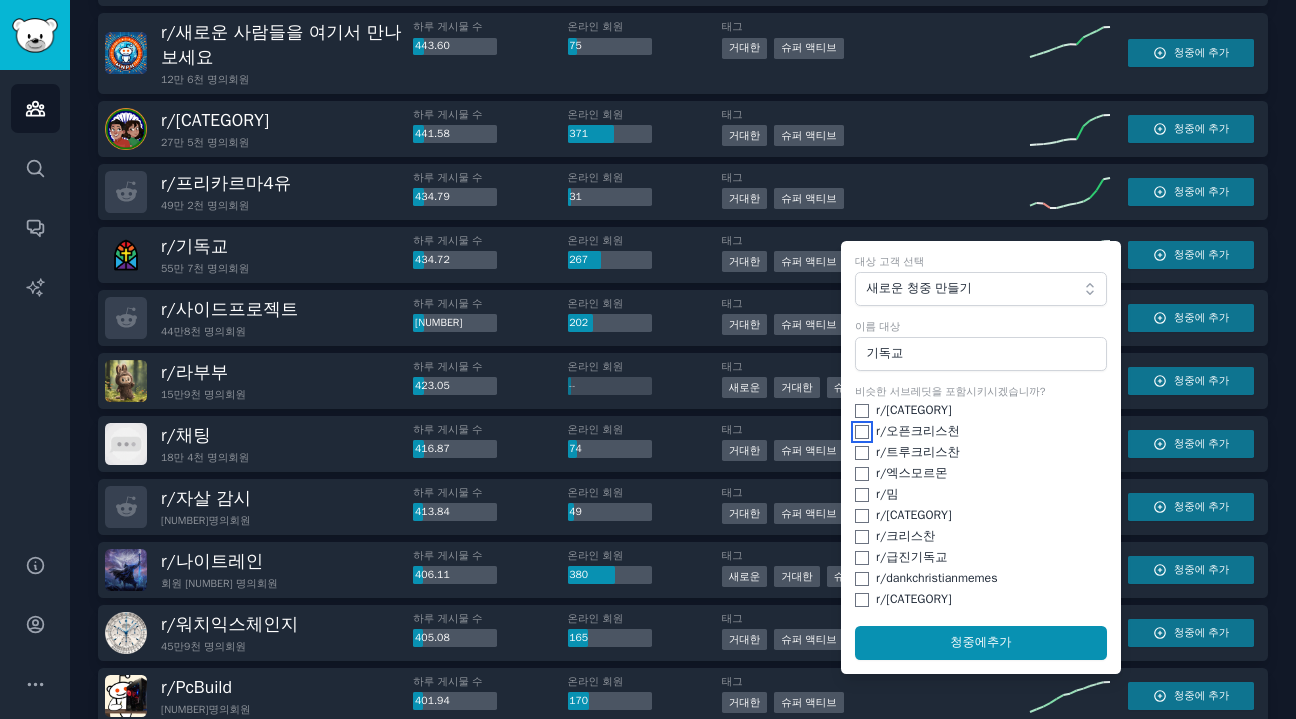 checkbox on "true" 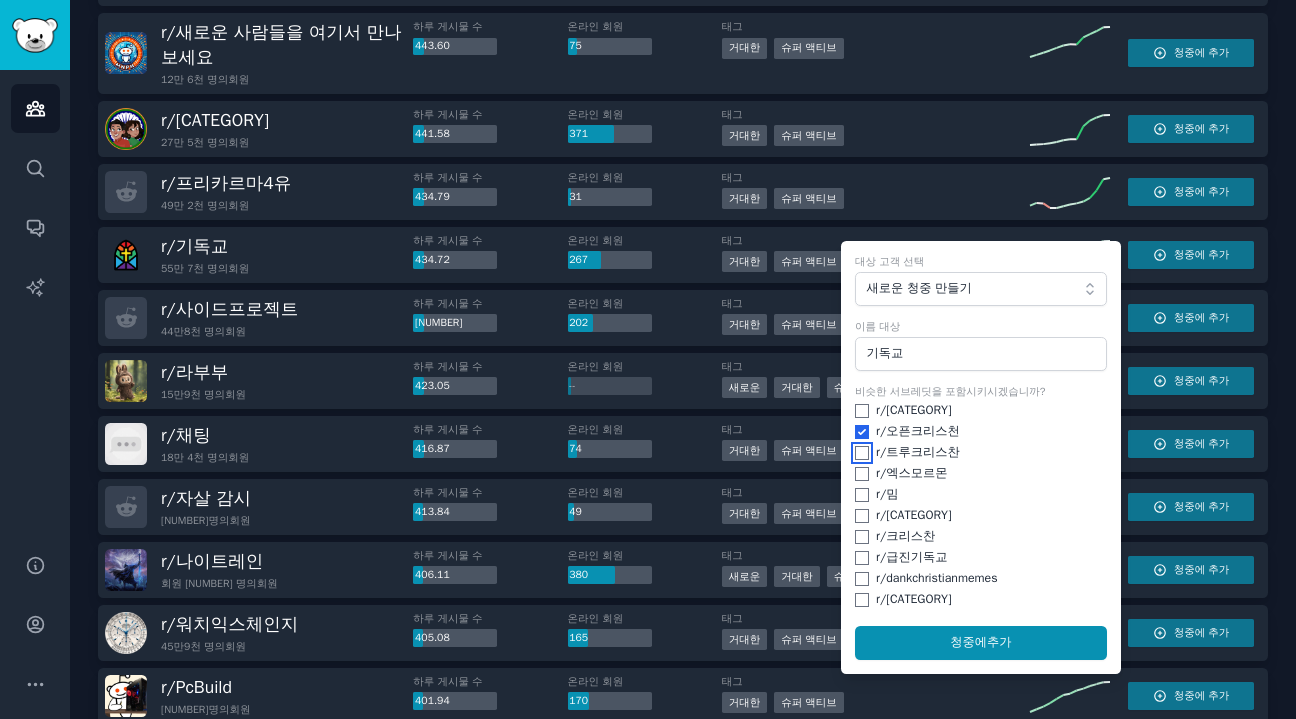 click at bounding box center (862, 453) 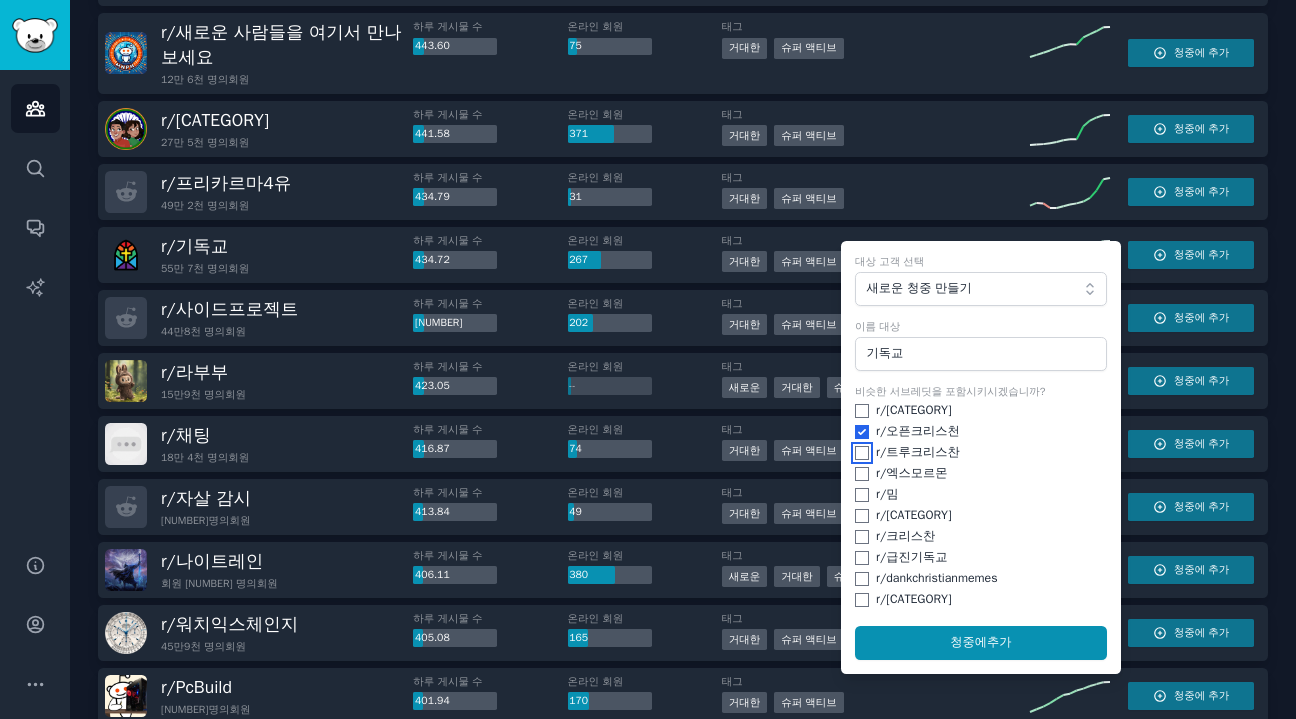 checkbox on "true" 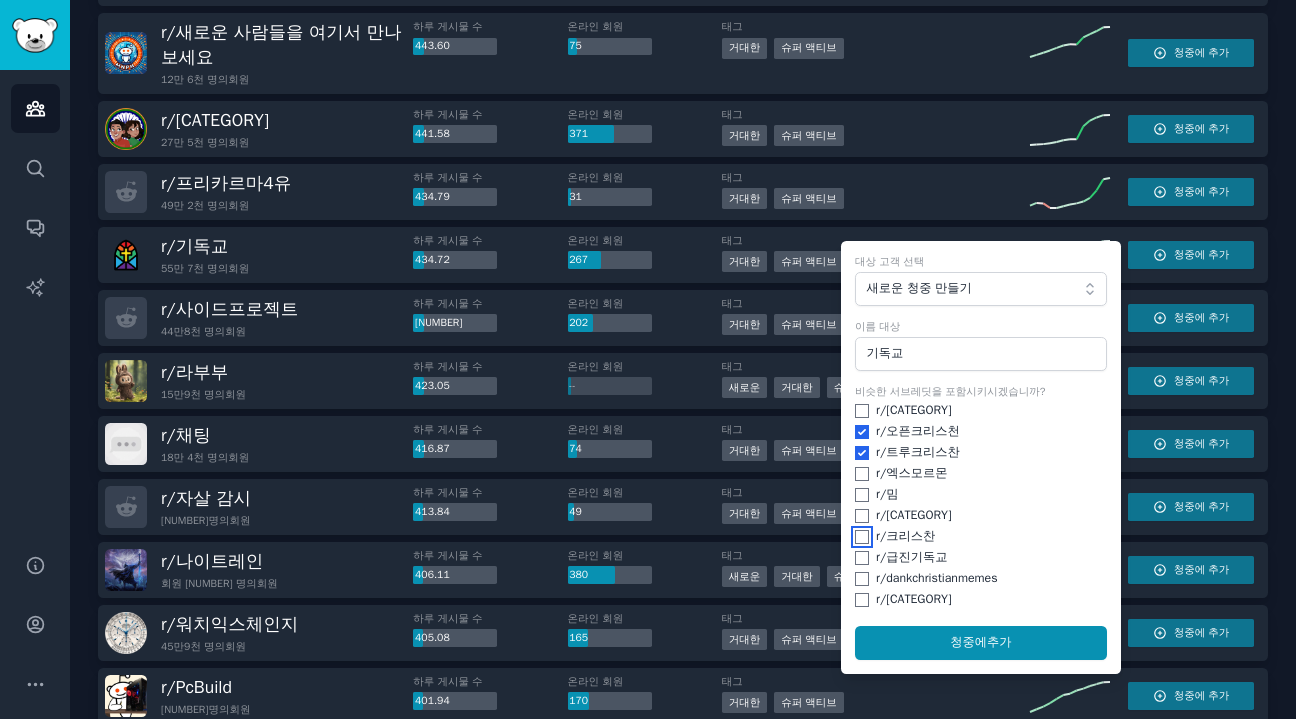click at bounding box center [862, 537] 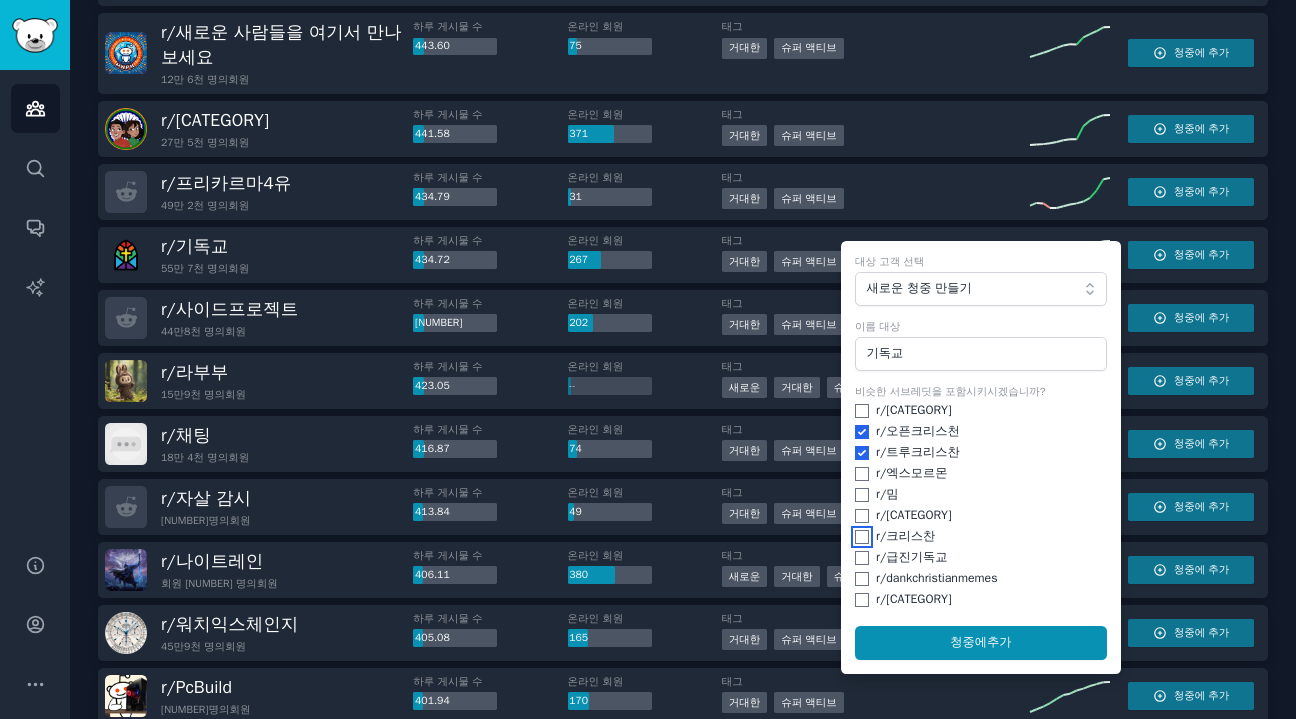 checkbox on "true" 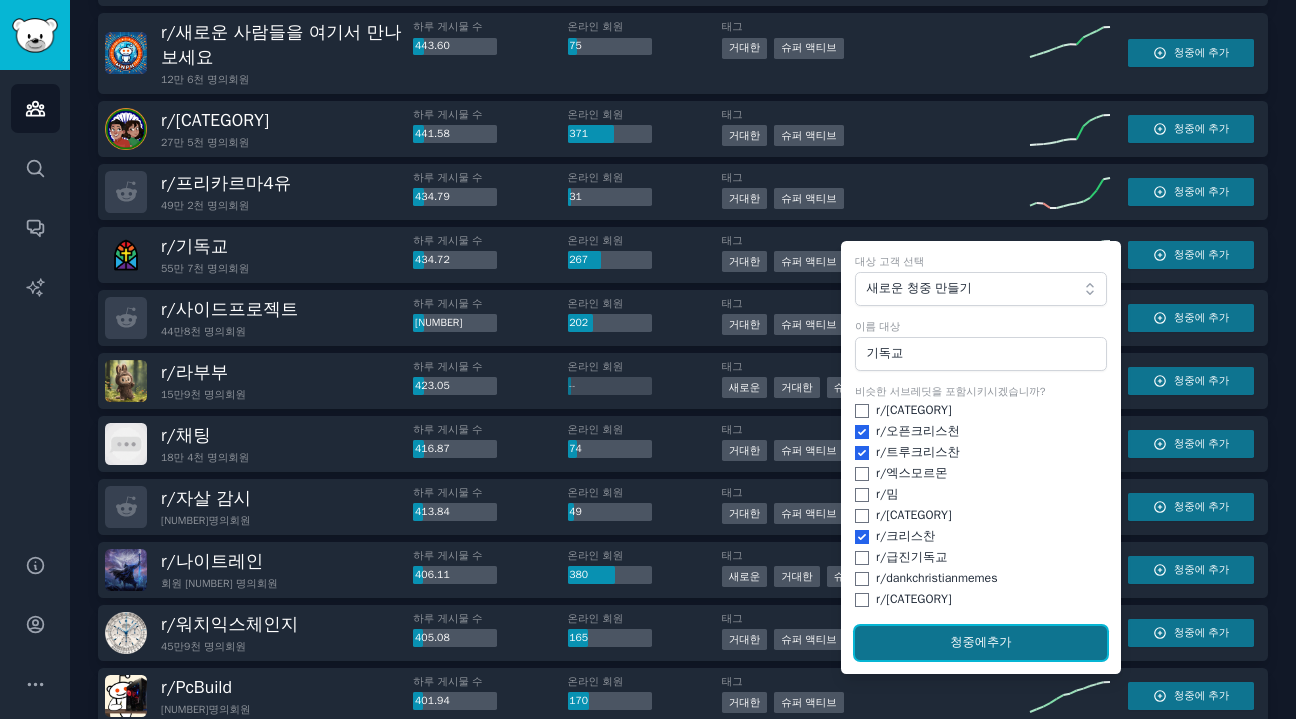 click on "청중에  추가" at bounding box center [981, 643] 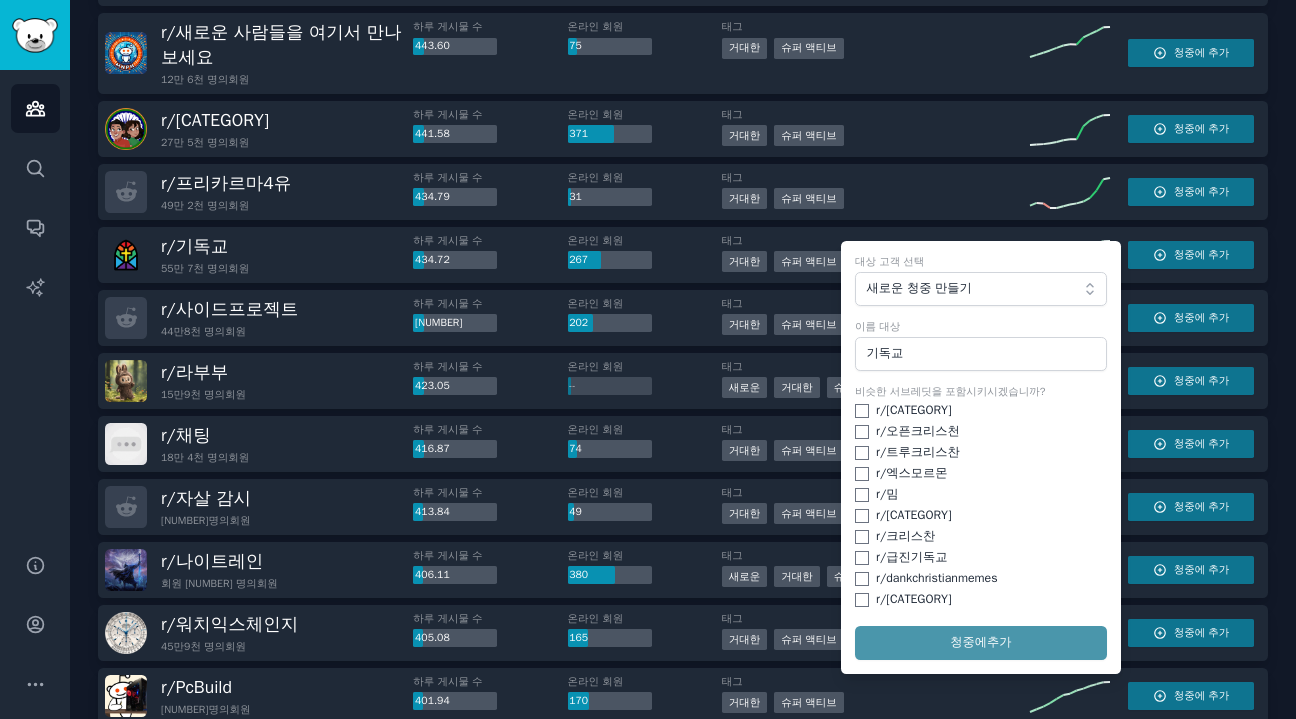 checkbox on "false" 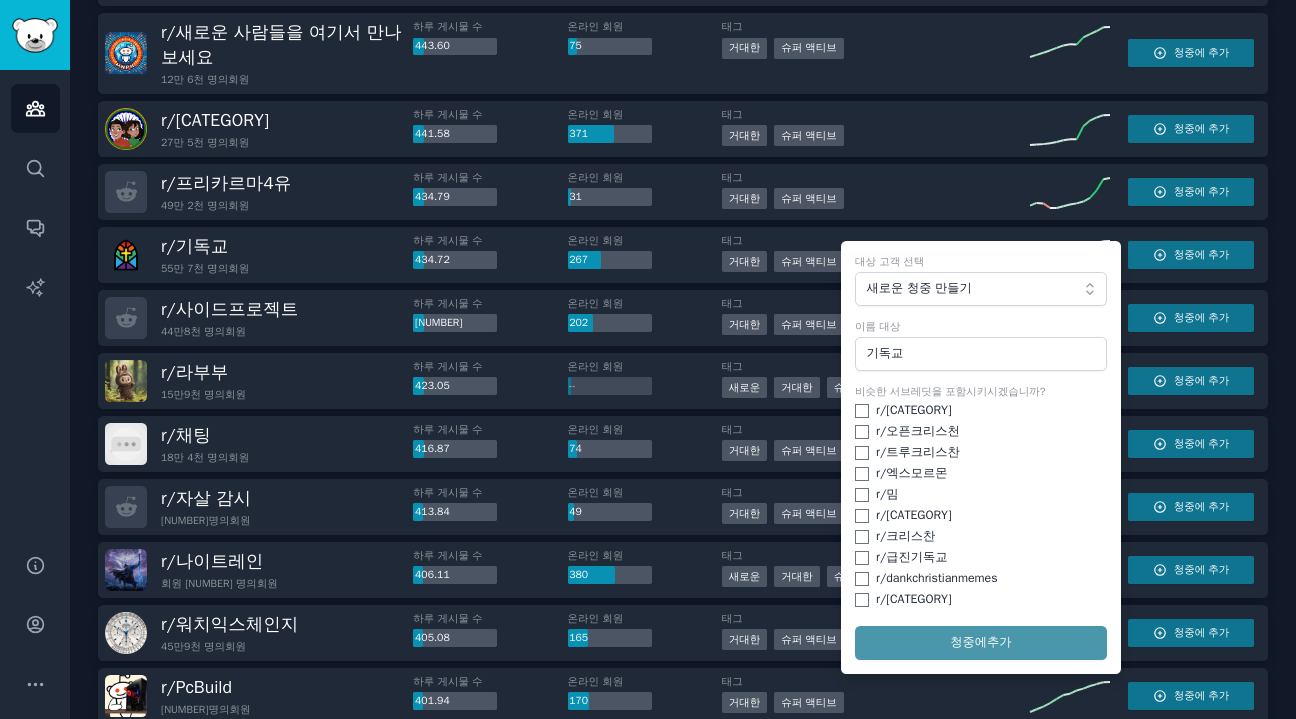 checkbox on "false" 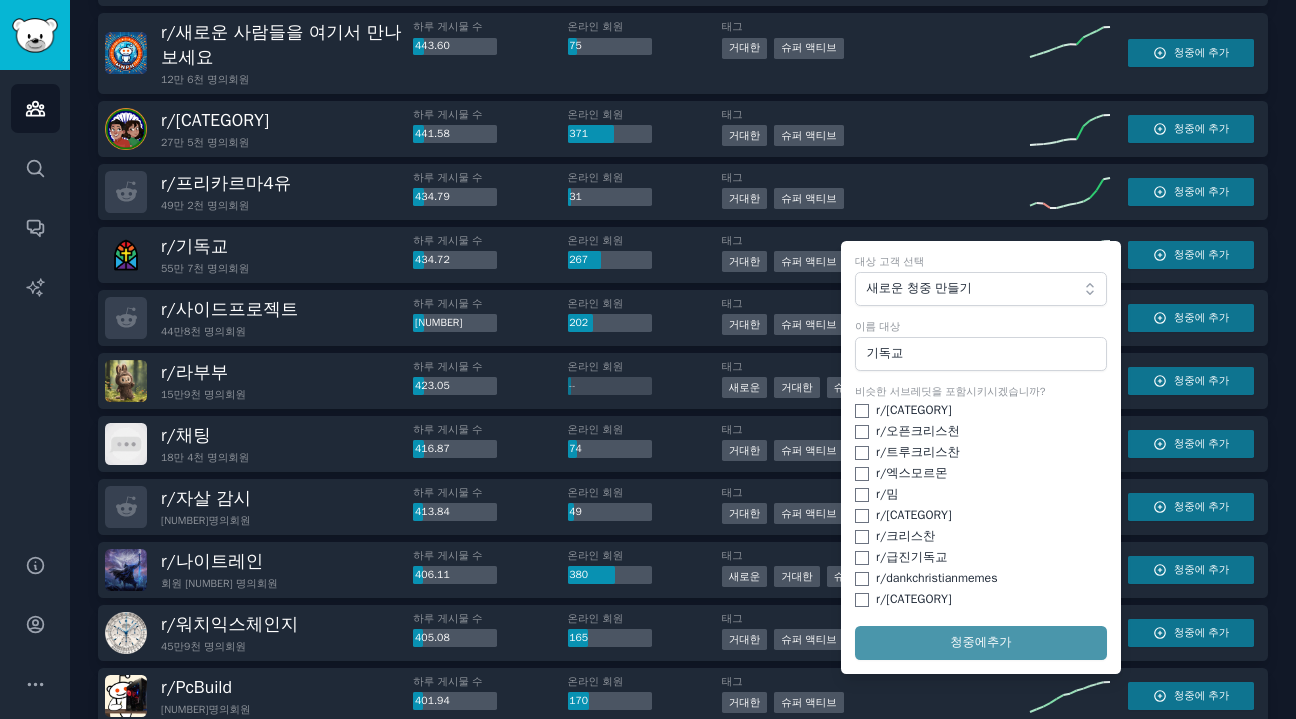 checkbox on "false" 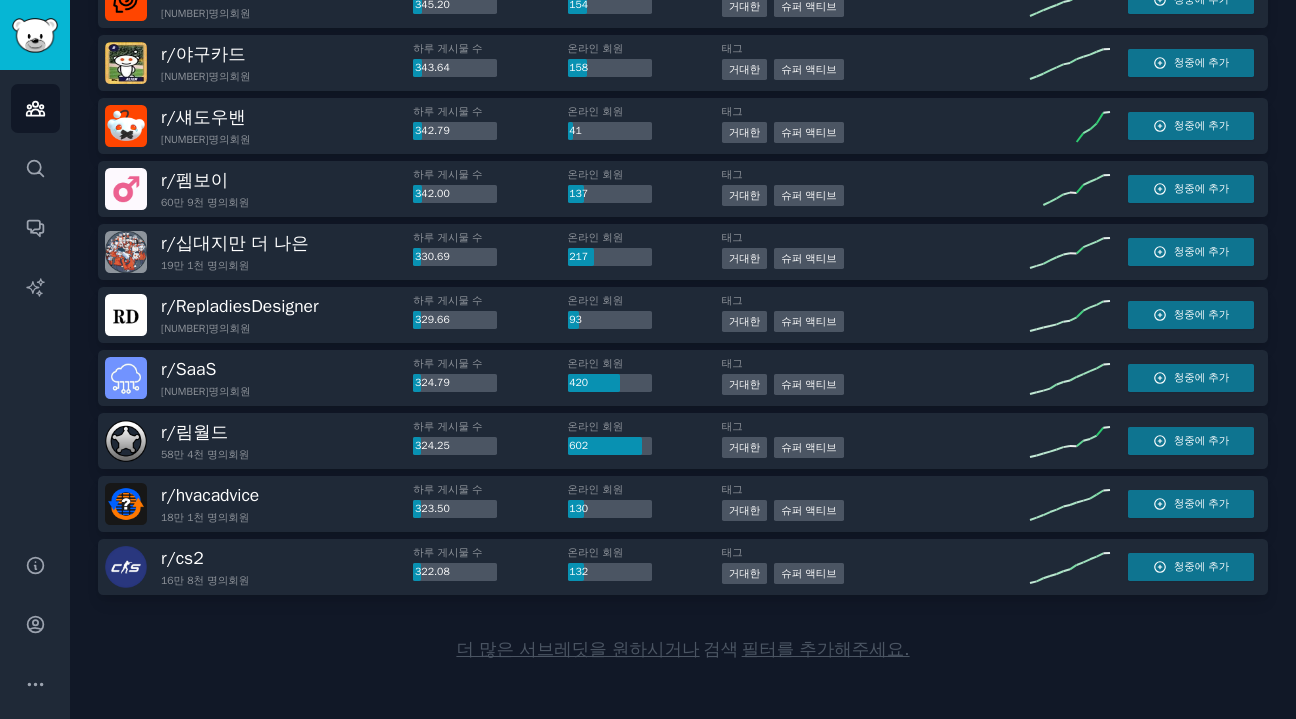 scroll, scrollTop: 2800, scrollLeft: 0, axis: vertical 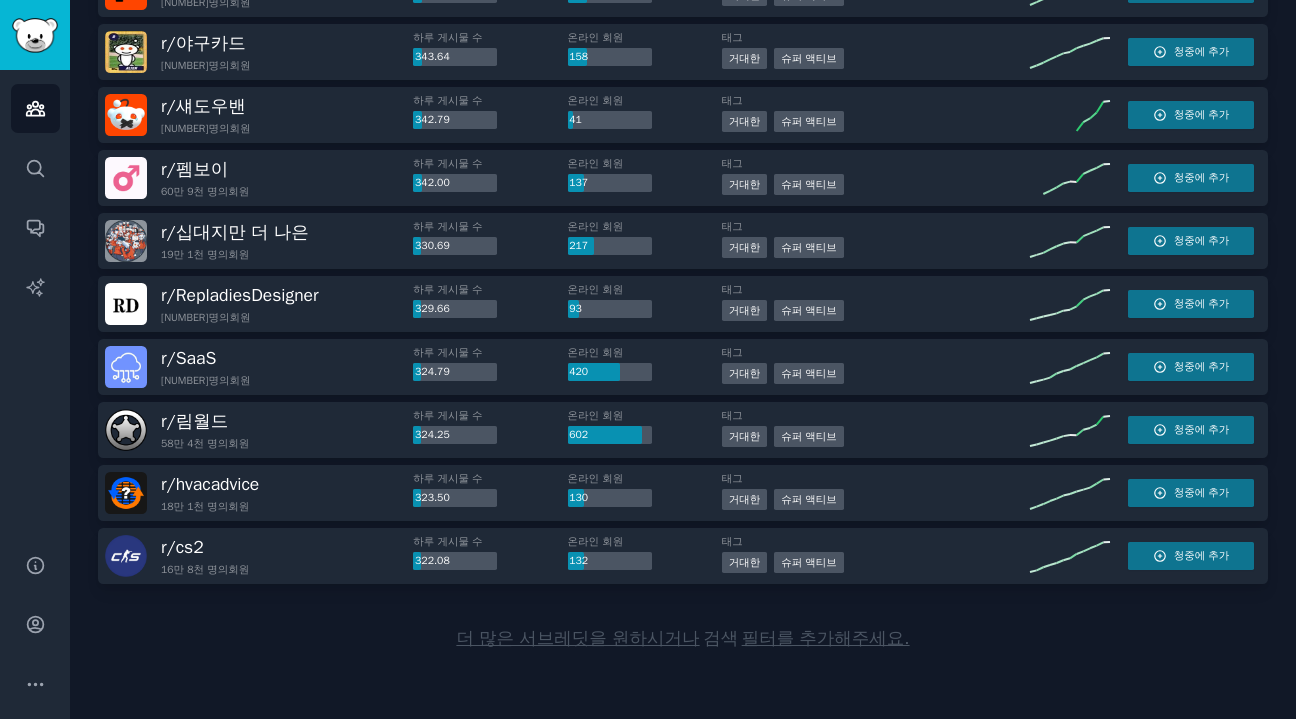 click on "더 많은 서브레딧을 원하시거나" at bounding box center [577, 638] 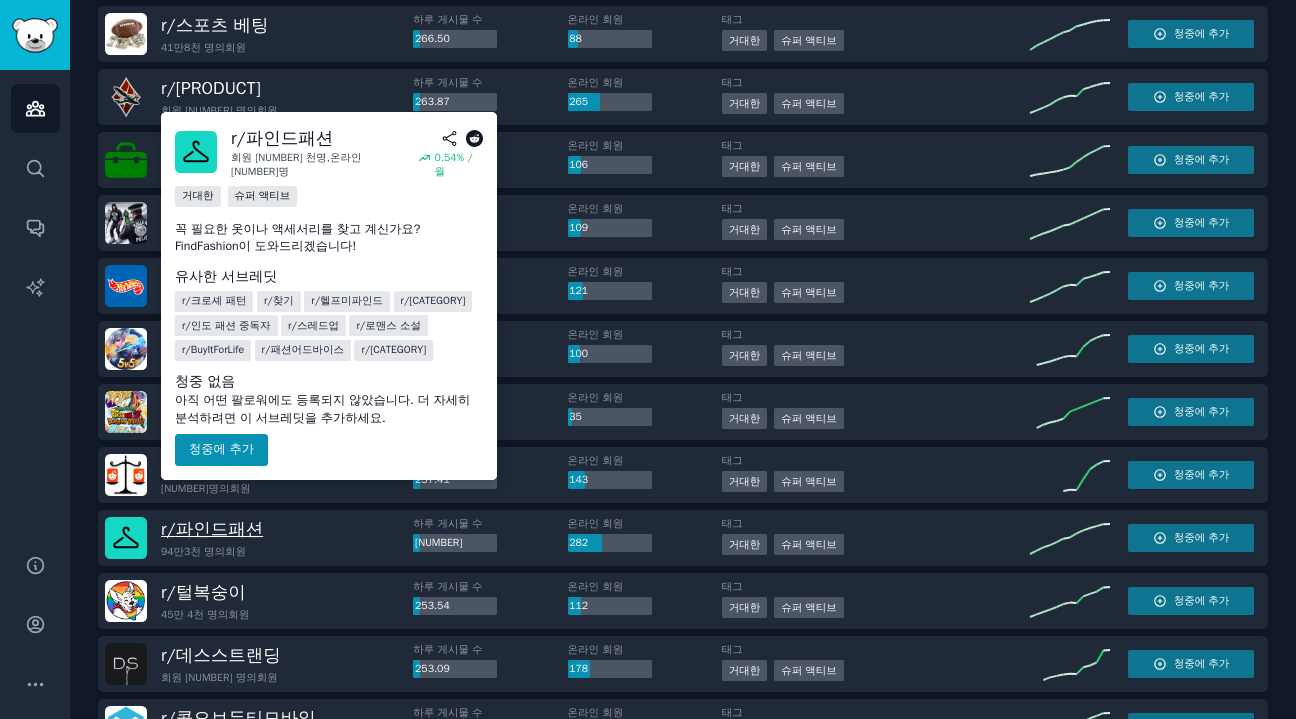scroll, scrollTop: 4605, scrollLeft: 0, axis: vertical 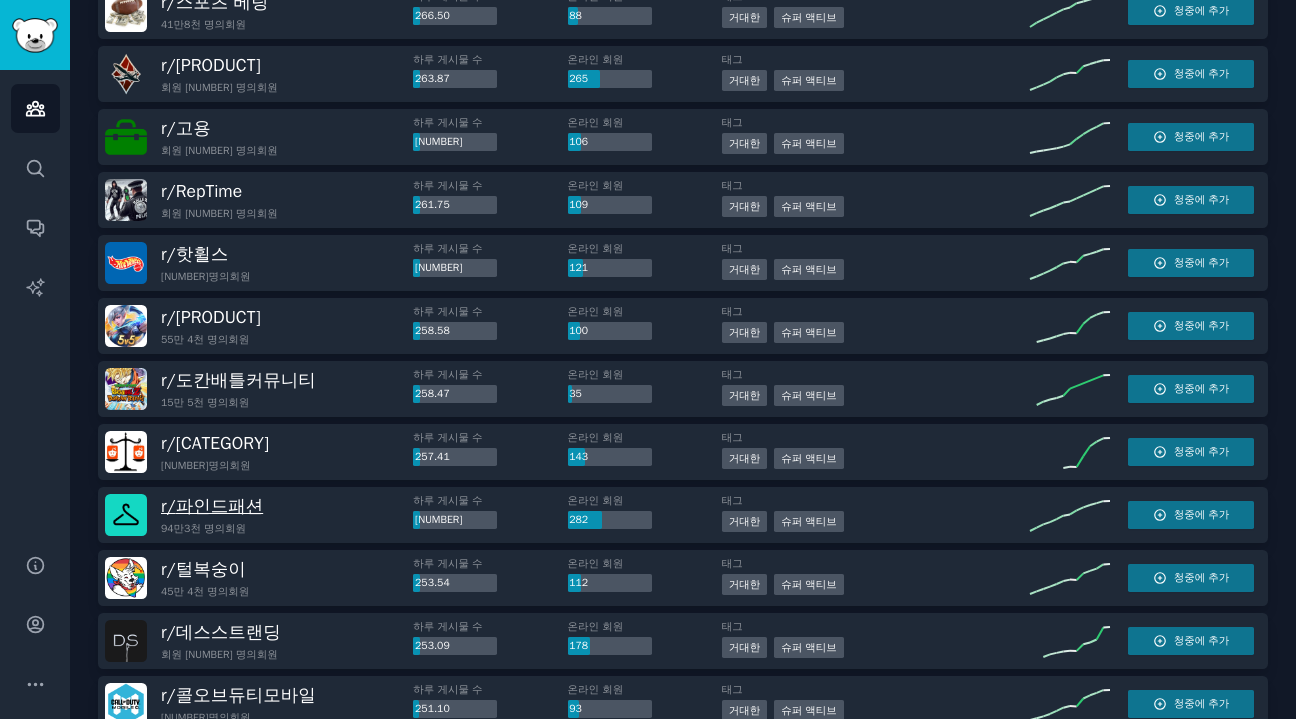 click on "파인드패션" at bounding box center [220, 506] 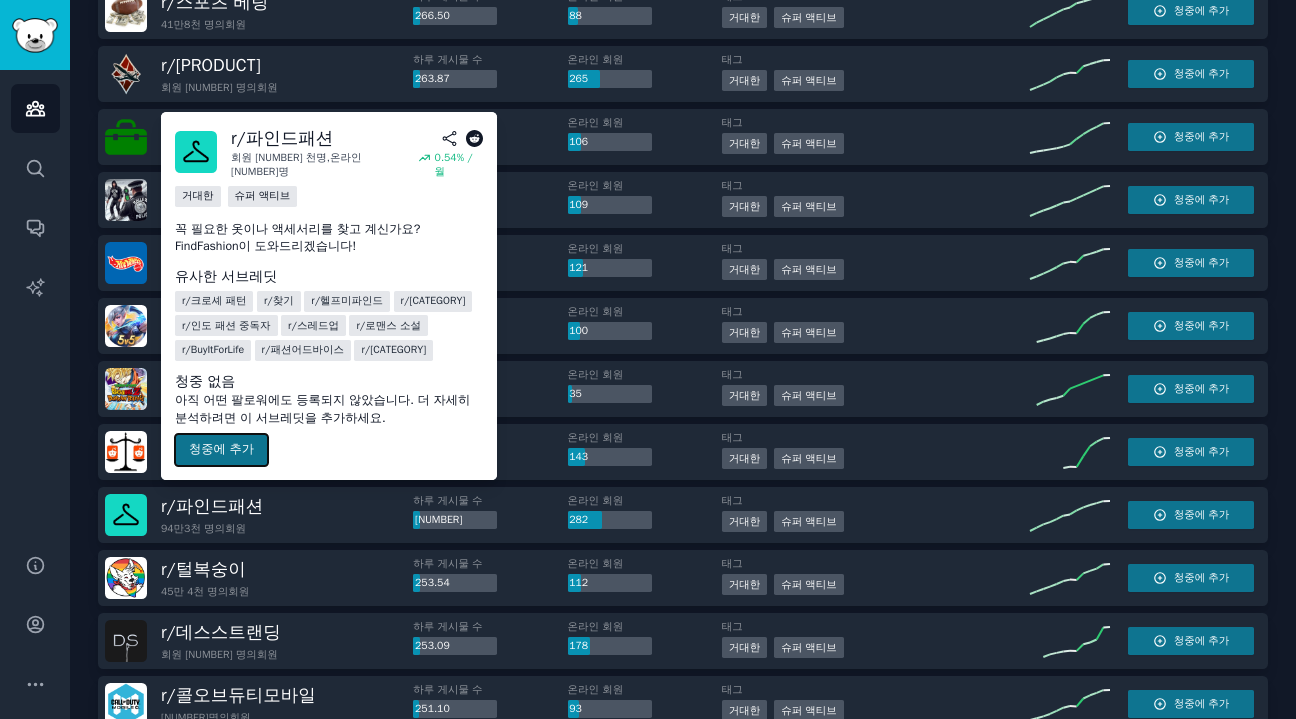 click on "청중에 추가" at bounding box center [221, 450] 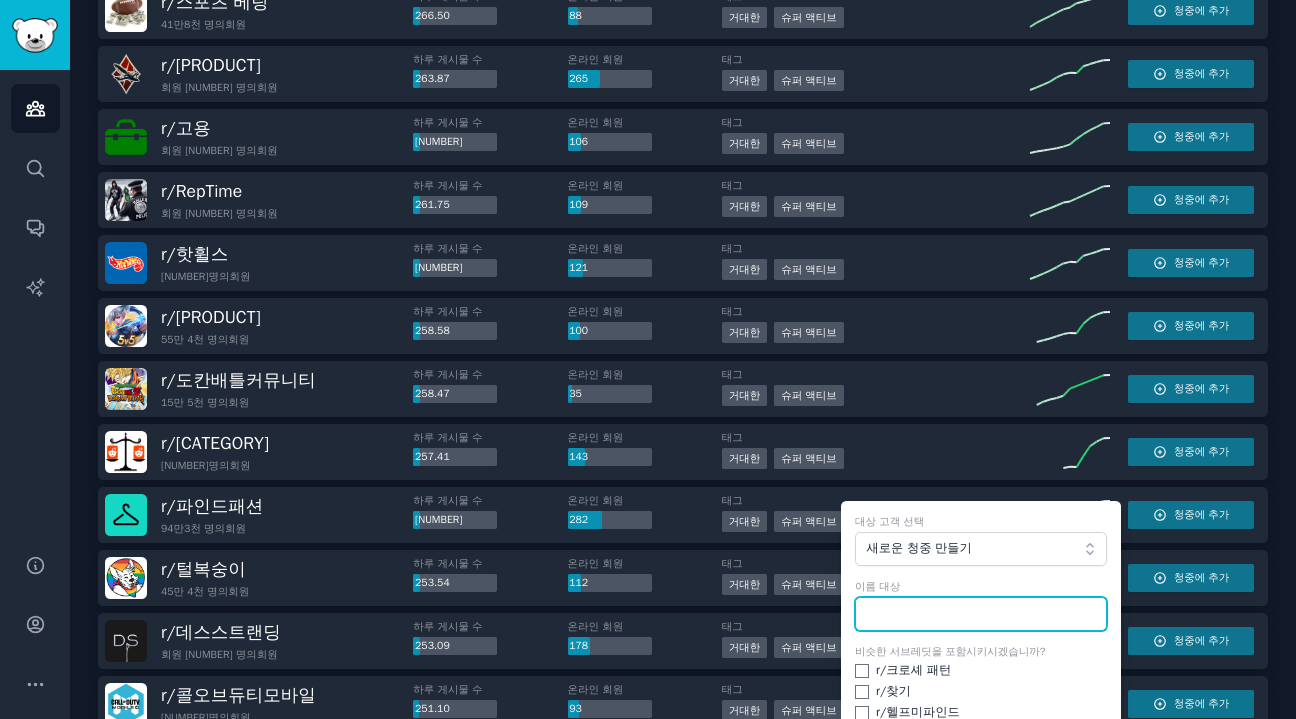 click at bounding box center (981, 614) 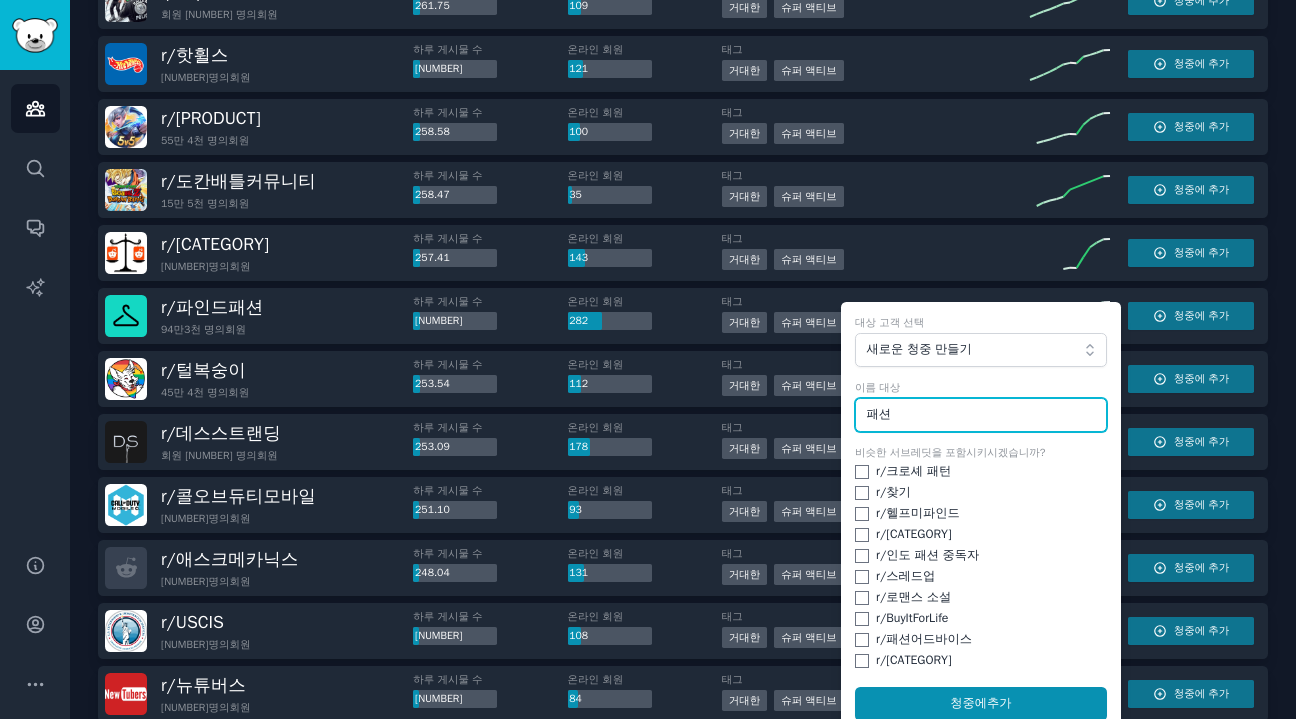 scroll, scrollTop: 4805, scrollLeft: 0, axis: vertical 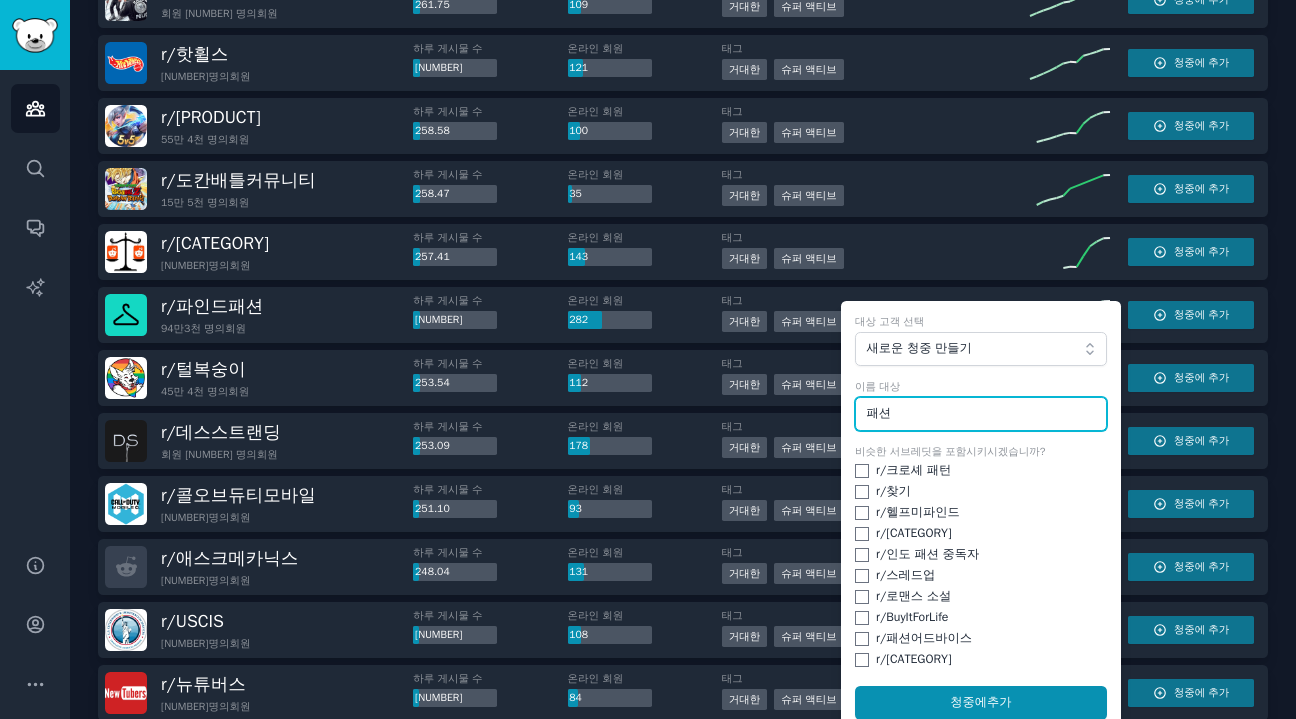 type on "패션" 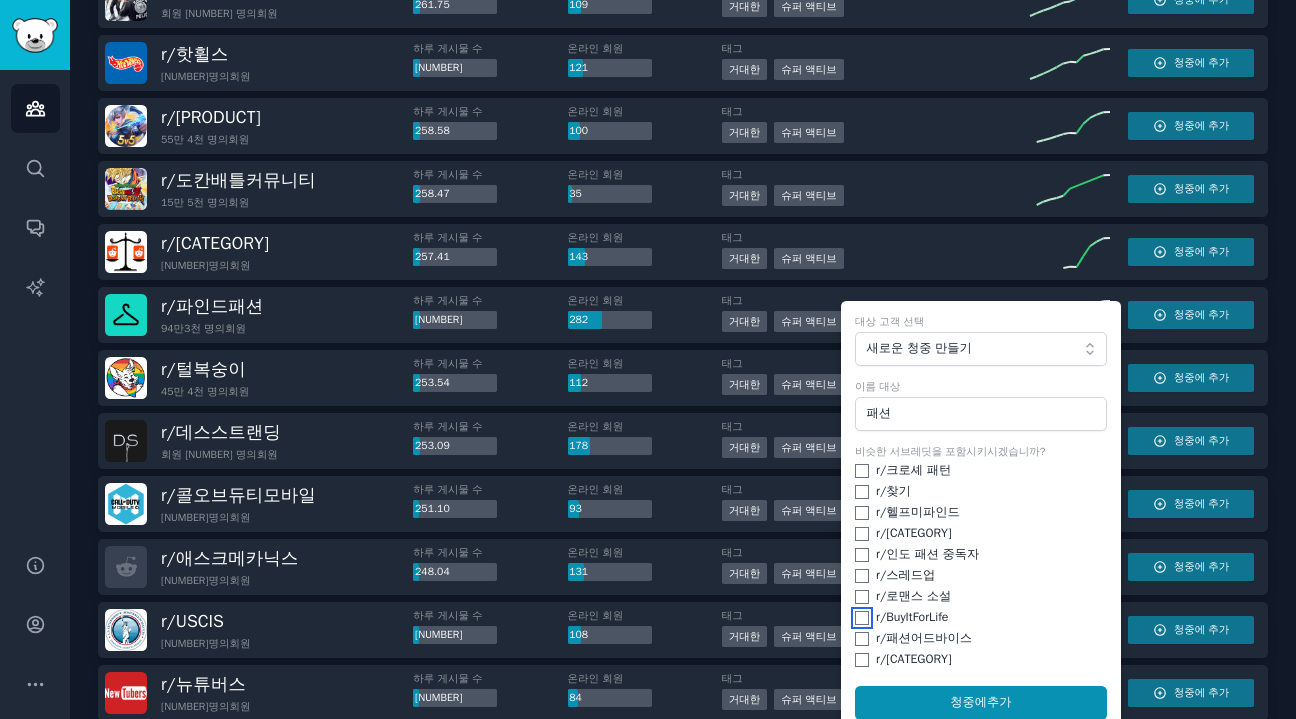 click at bounding box center (862, 618) 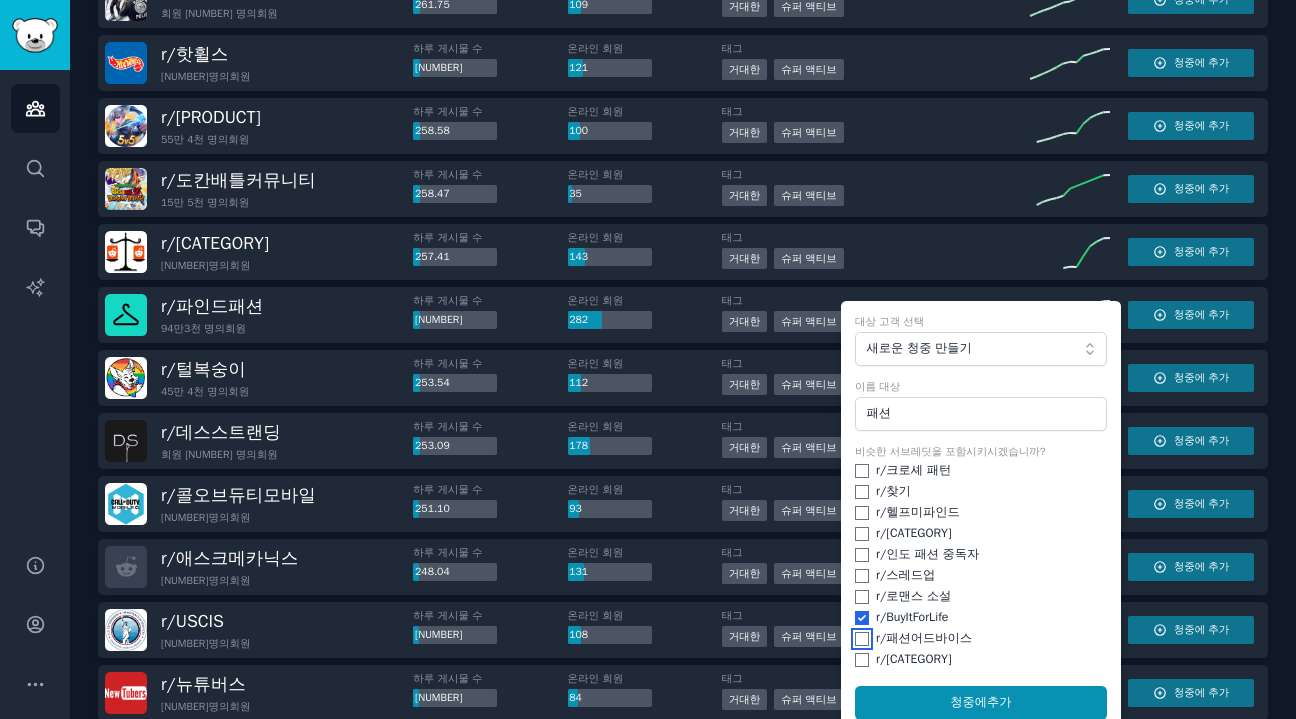 click at bounding box center [862, 639] 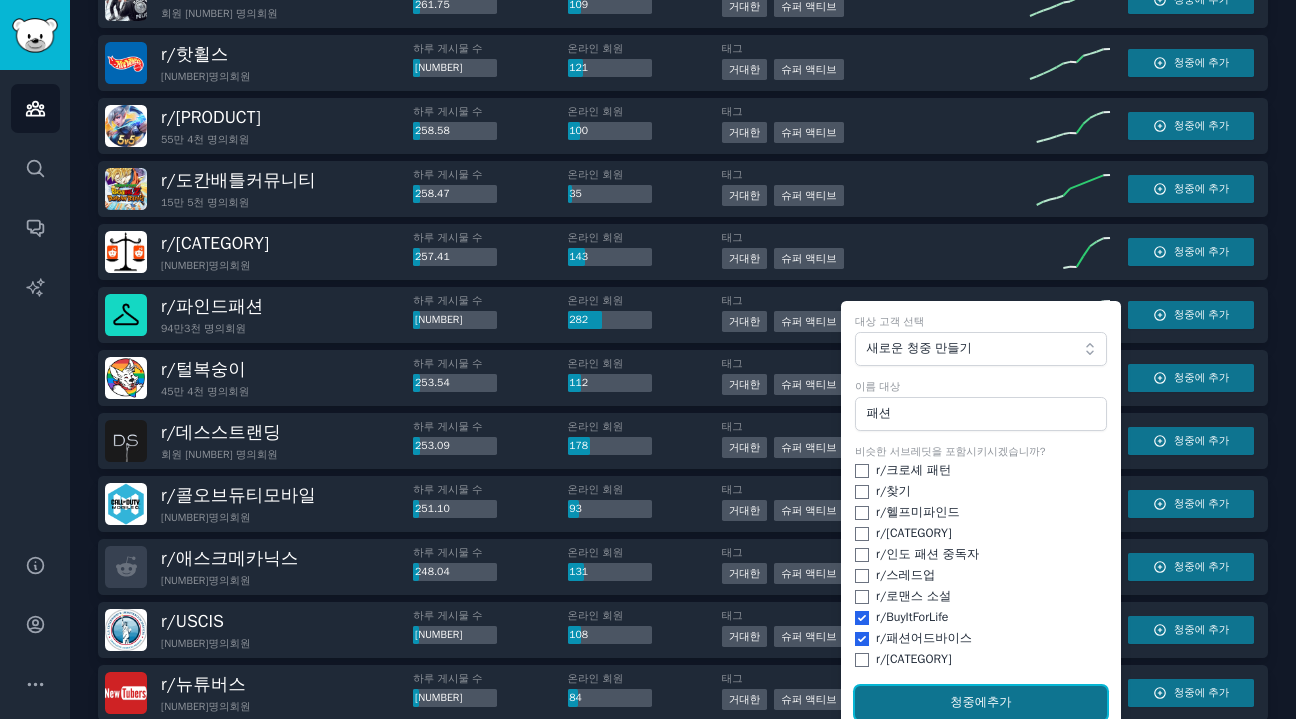 click on "청중에  추가" at bounding box center [981, 703] 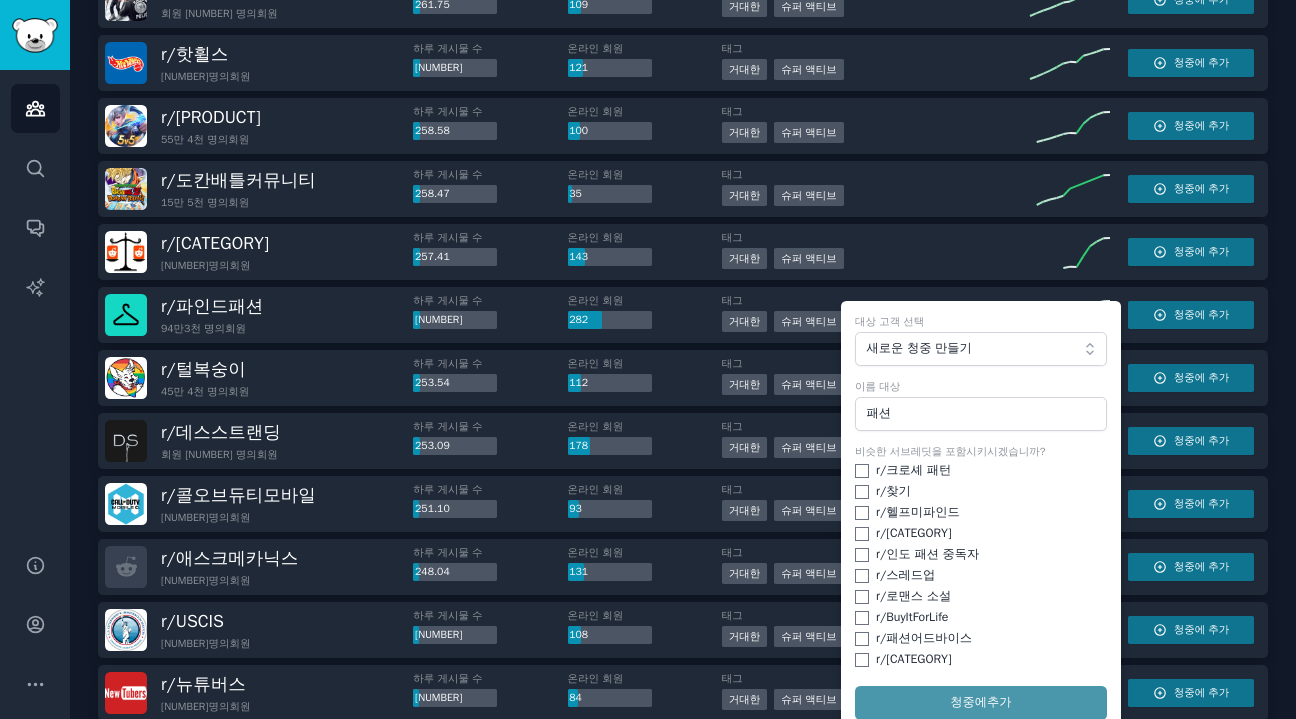 checkbox on "false" 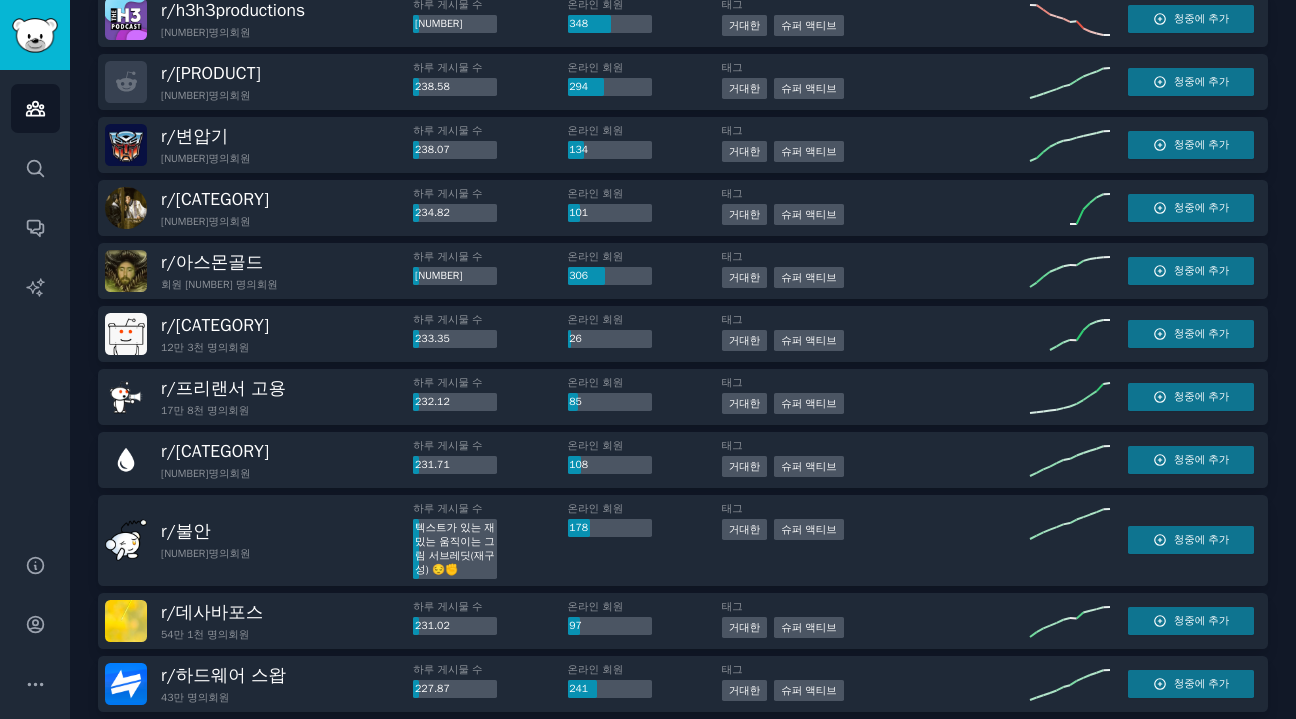 scroll, scrollTop: 5905, scrollLeft: 0, axis: vertical 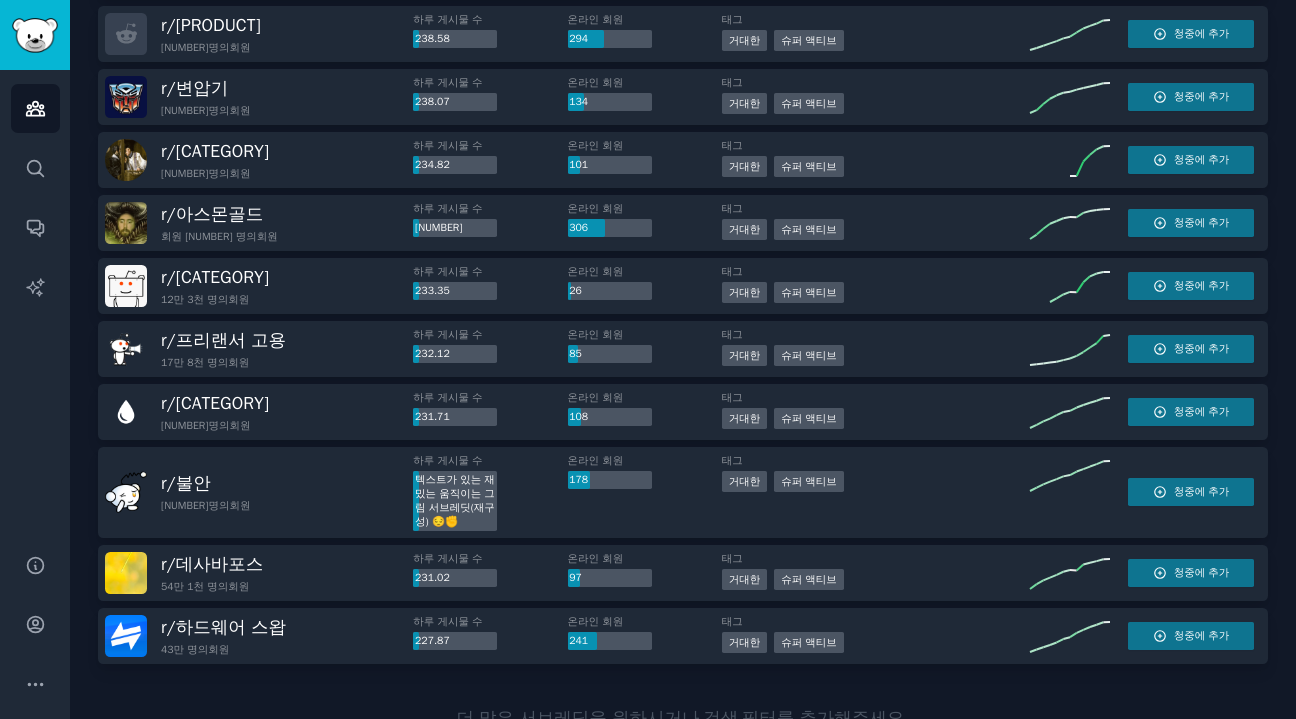 click on "더 많은 서브레딧을 원하시거나" at bounding box center (577, 718) 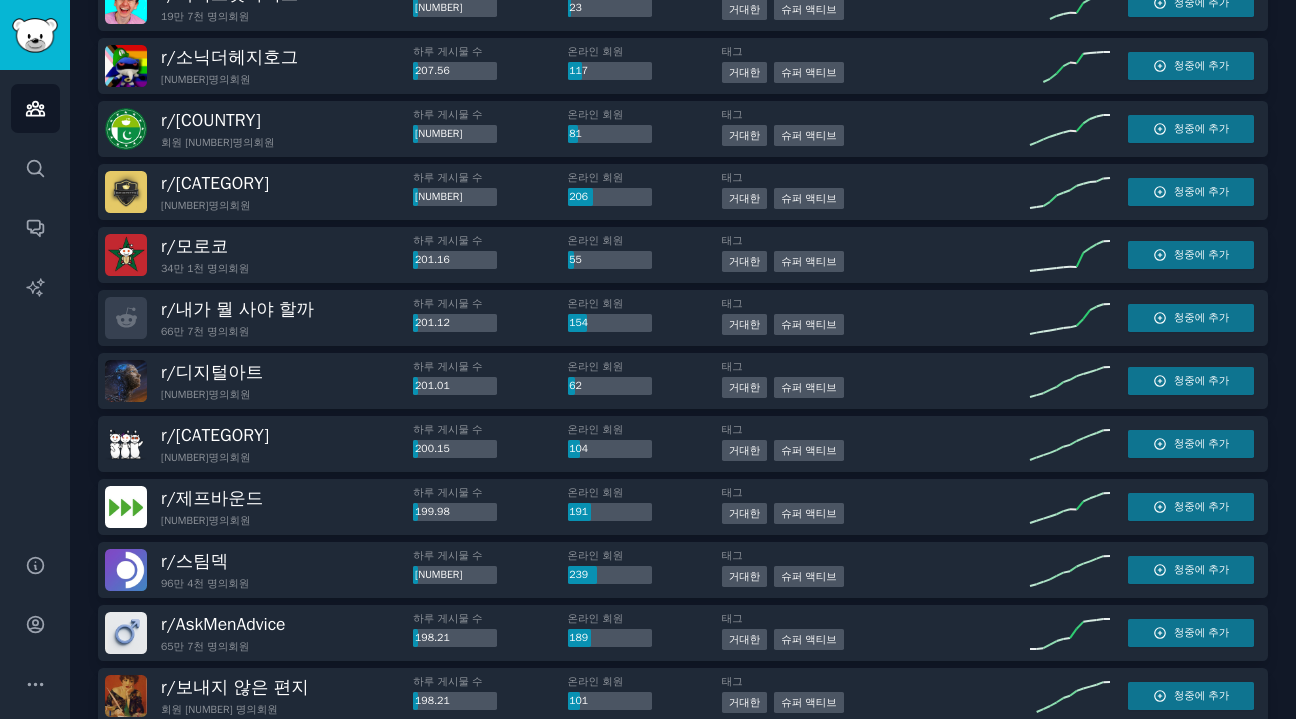 scroll, scrollTop: 7705, scrollLeft: 0, axis: vertical 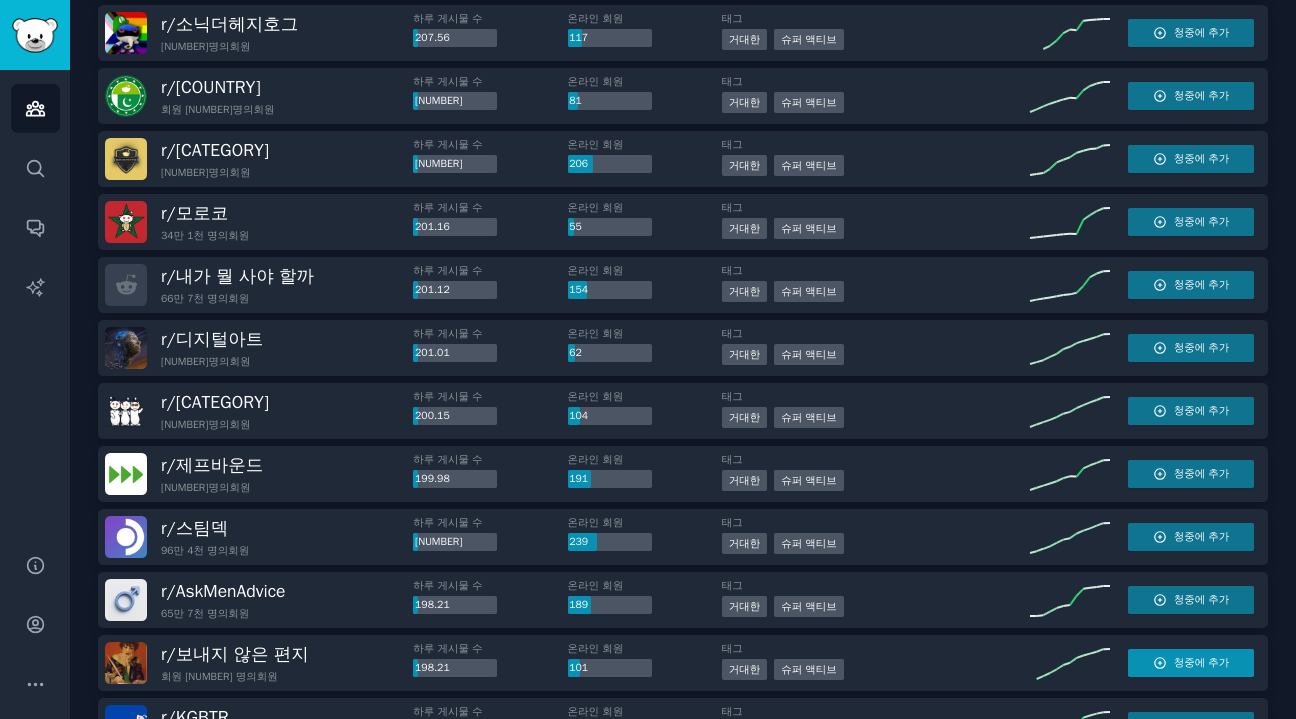 click on "청중에 추가" at bounding box center (1202, 662) 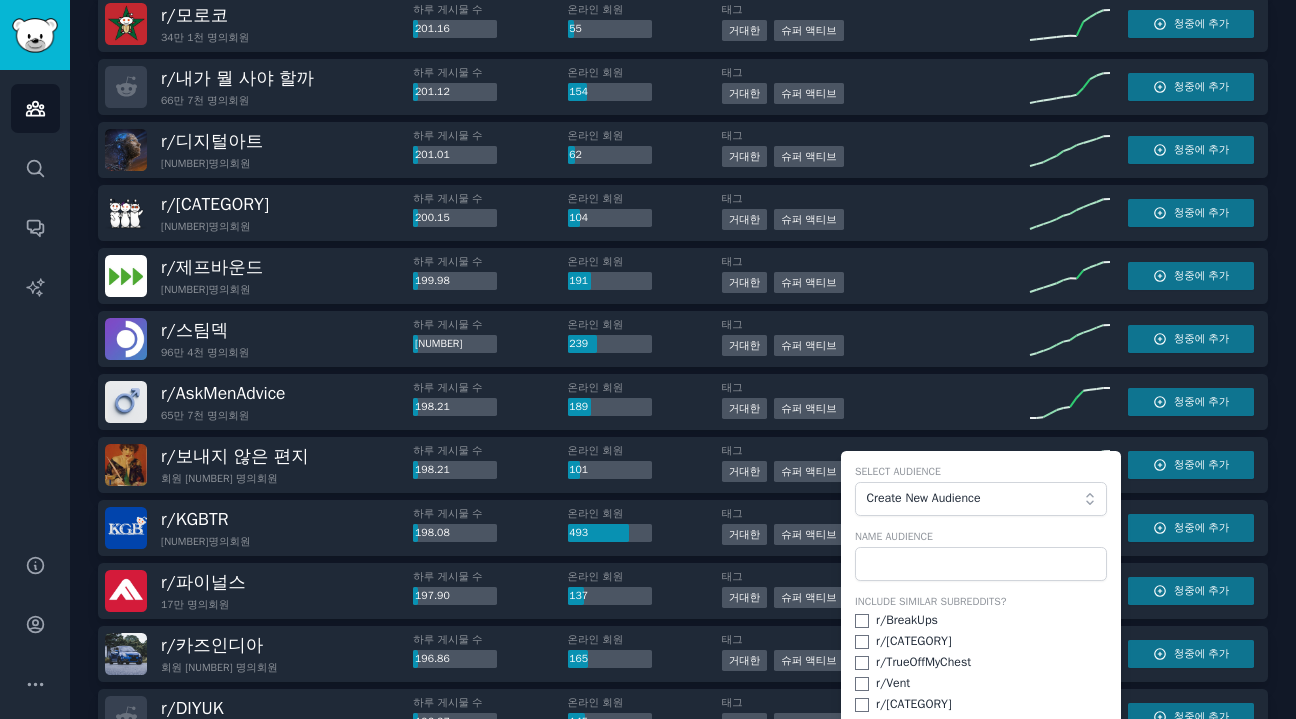 scroll, scrollTop: 7905, scrollLeft: 0, axis: vertical 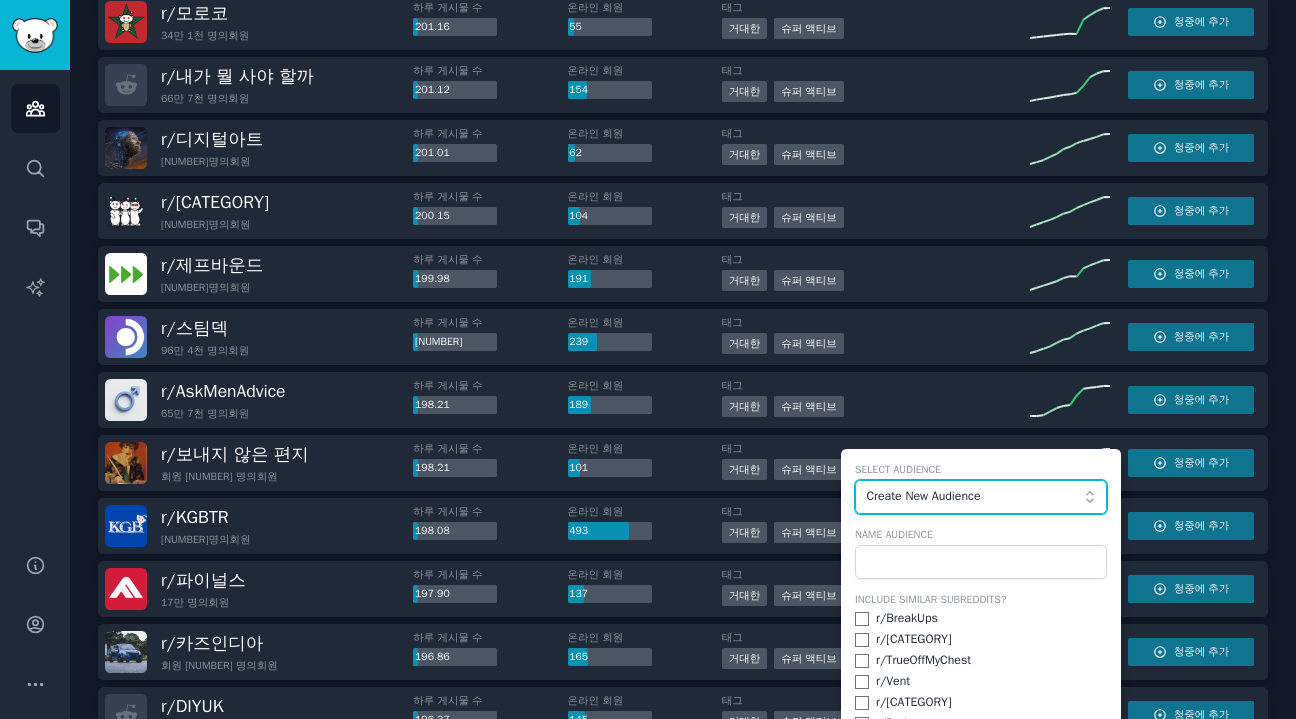 click on "Create New Audience" at bounding box center (975, 497) 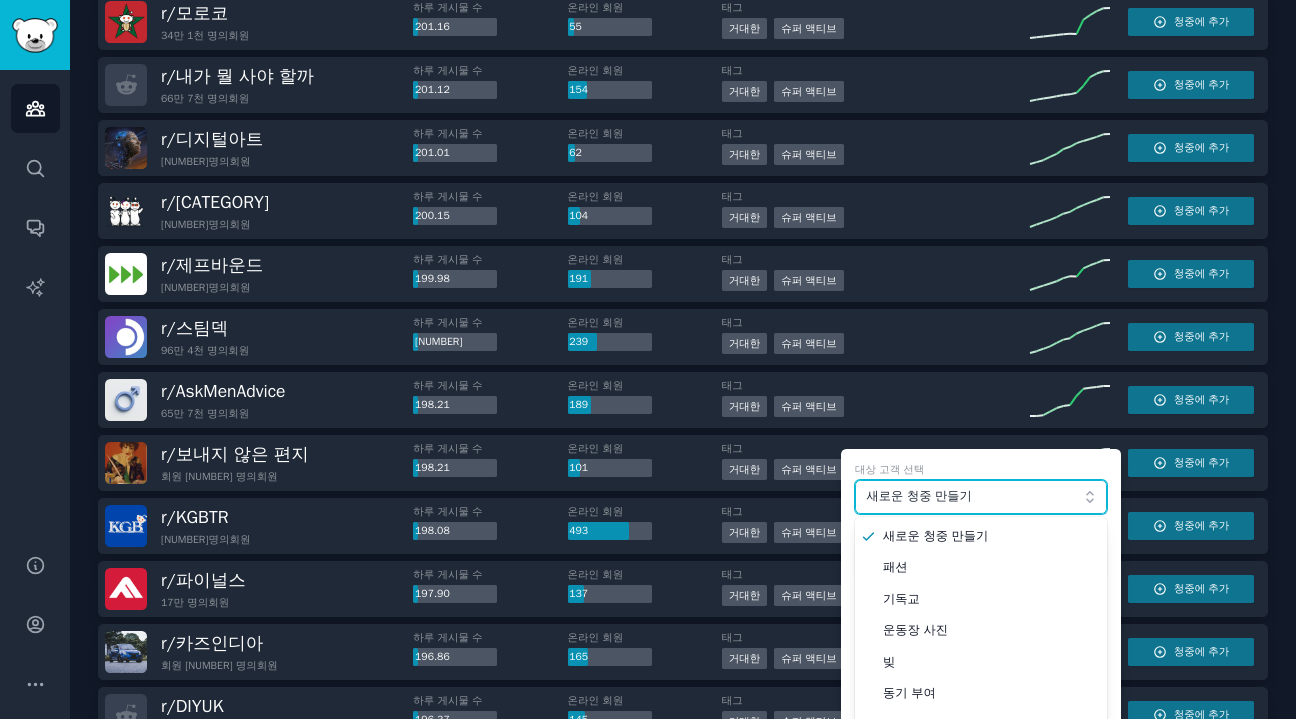 click on "새로운 청중 만들기" at bounding box center (918, 496) 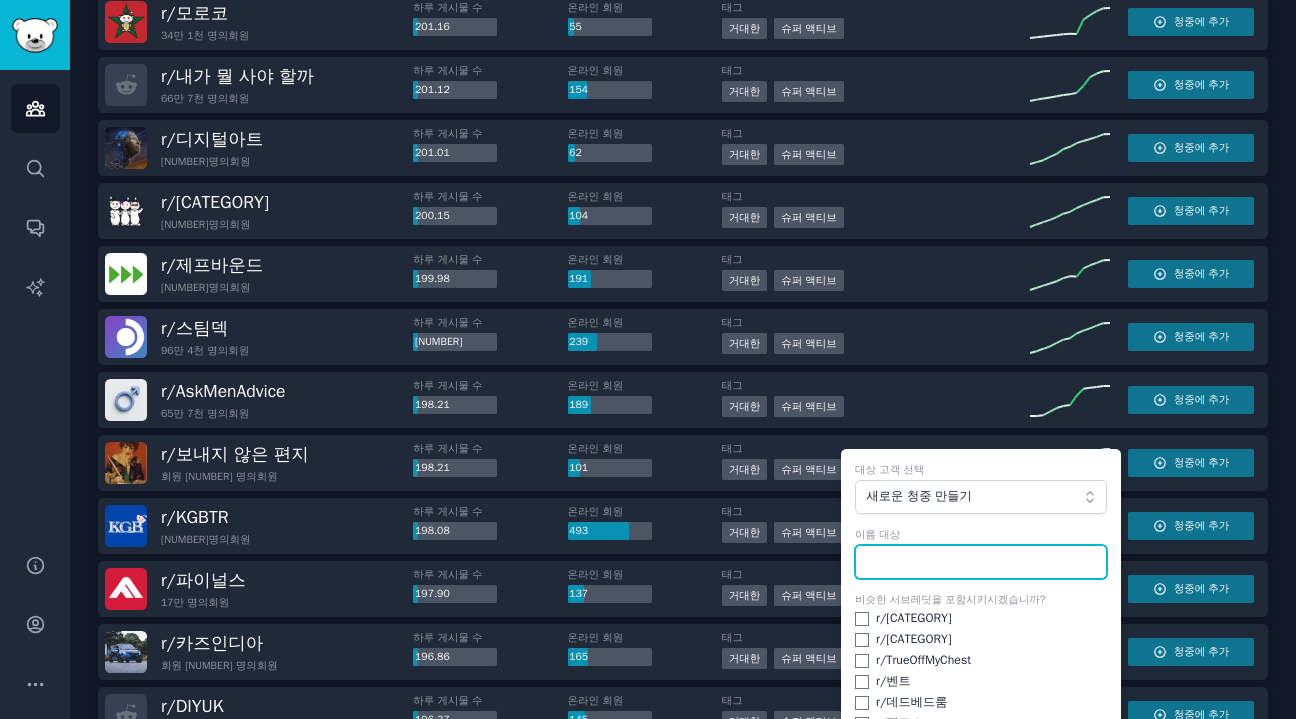 click at bounding box center (981, 562) 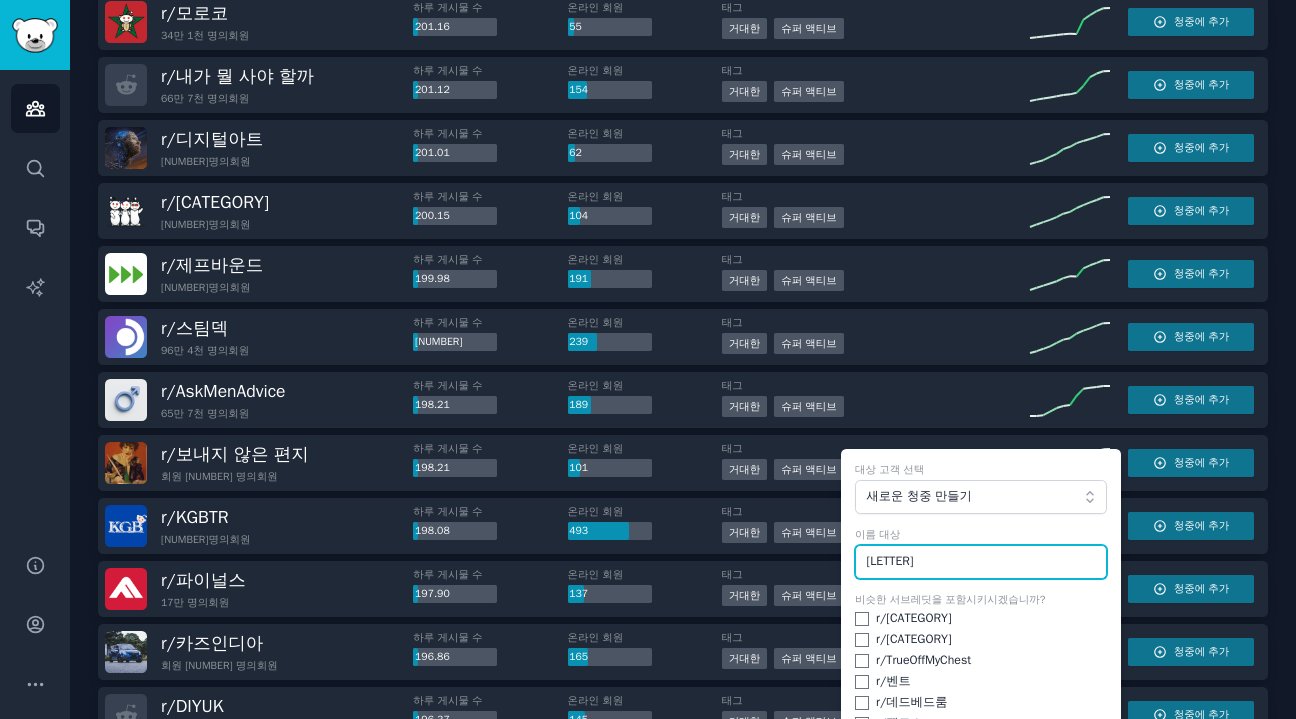 type on "v" 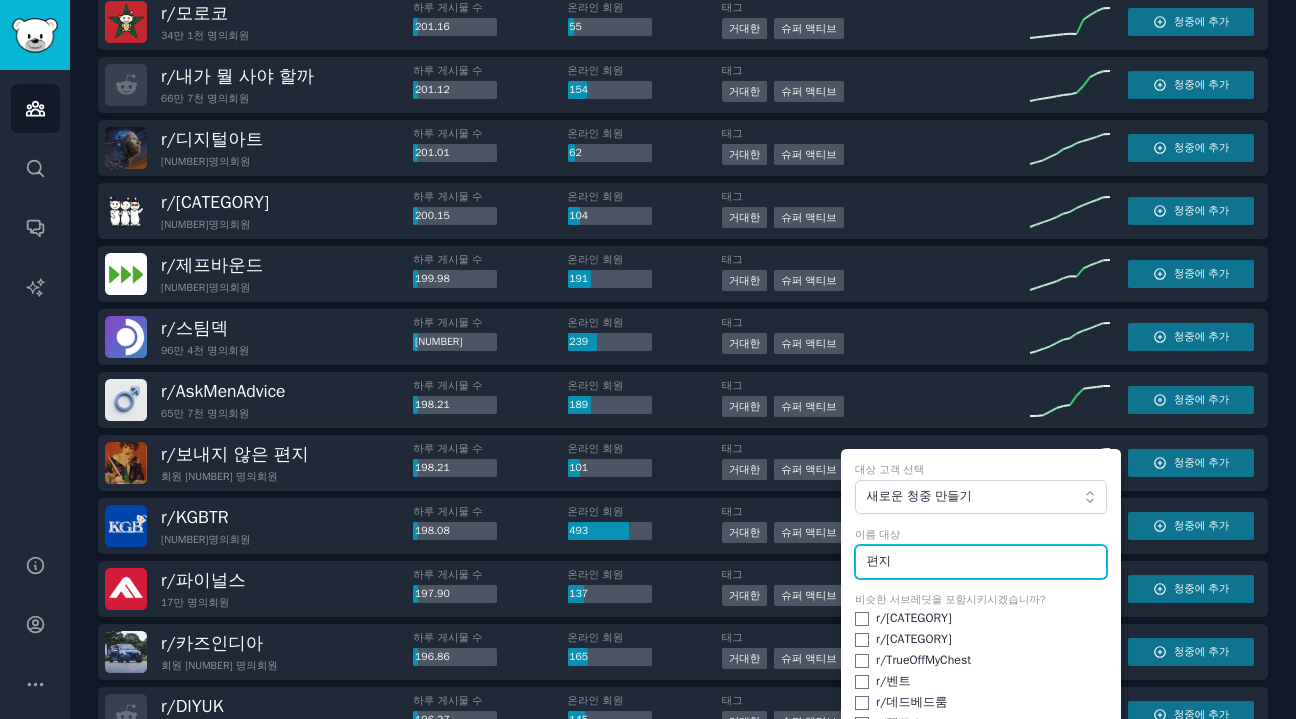 type on "편지" 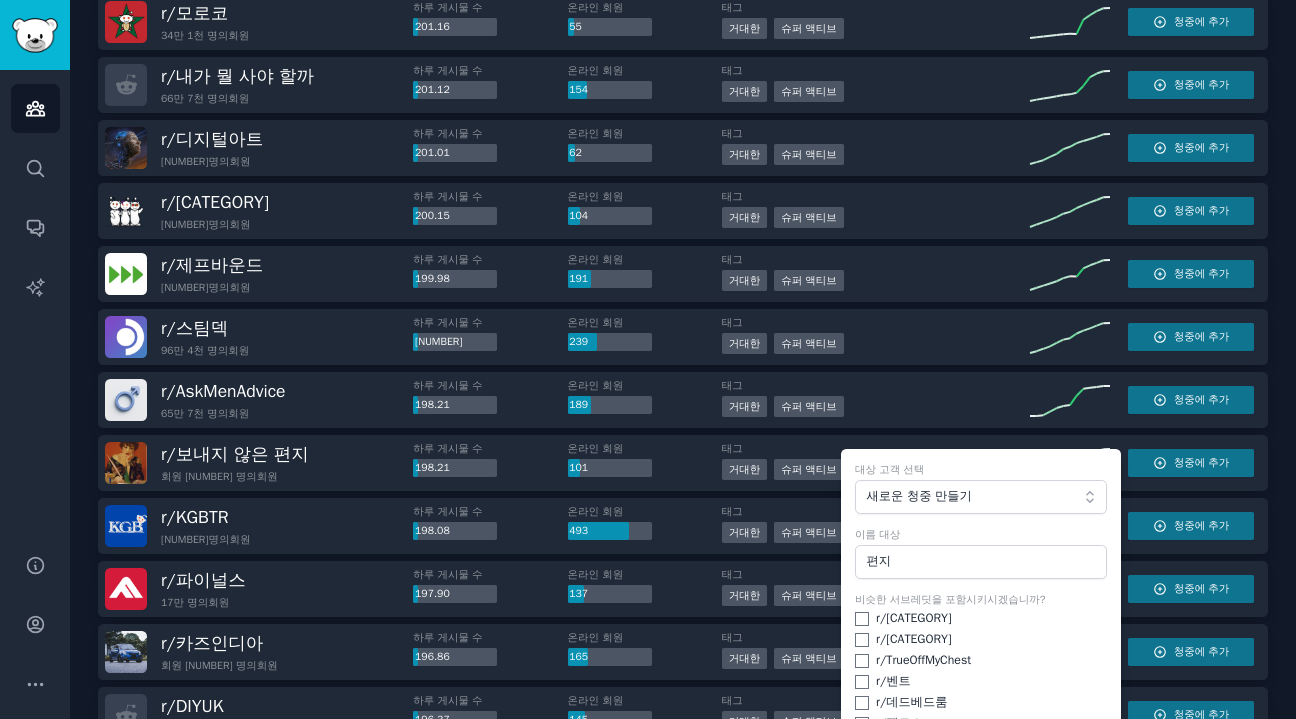 click on "대상 고객 선택 새로운 청중 만들기 이름 대상 편지 비슷한 서브레딧을 포함시키시겠습니까? r/ [EVENT] r/ [EVENT] r/ [EVENT] r/ [EVENT] r/ [EVENT] r/ [EVENT] r/ [EVENT] r/ [EVENT] r/ [EVENT] r/ [CITY] 개 청중에 추가" at bounding box center [981, 665] 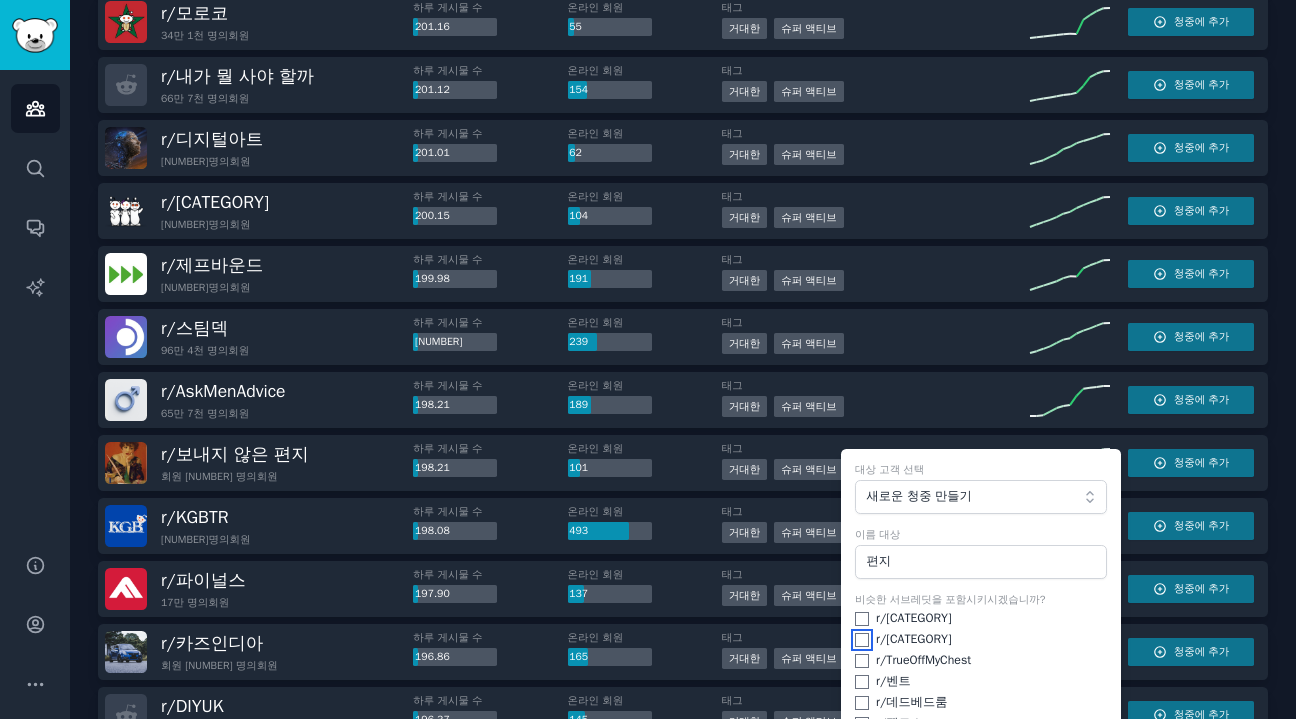 click at bounding box center (862, 640) 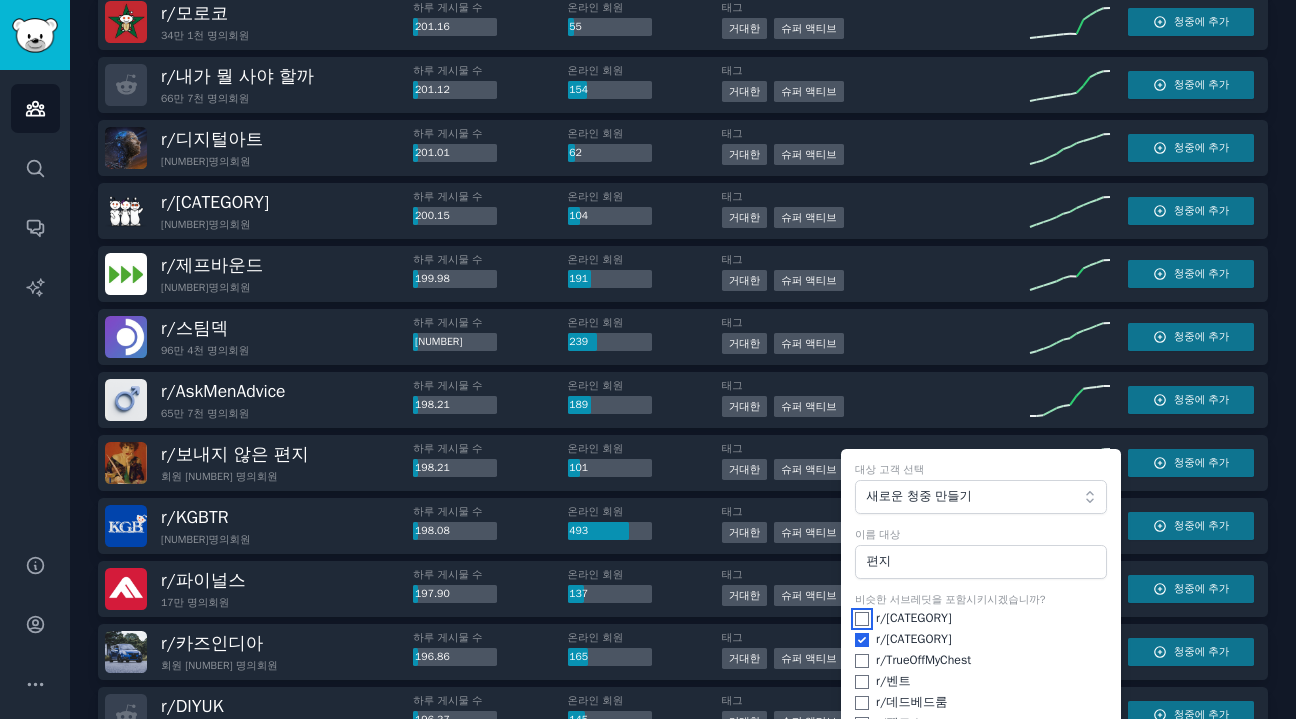 click at bounding box center [862, 619] 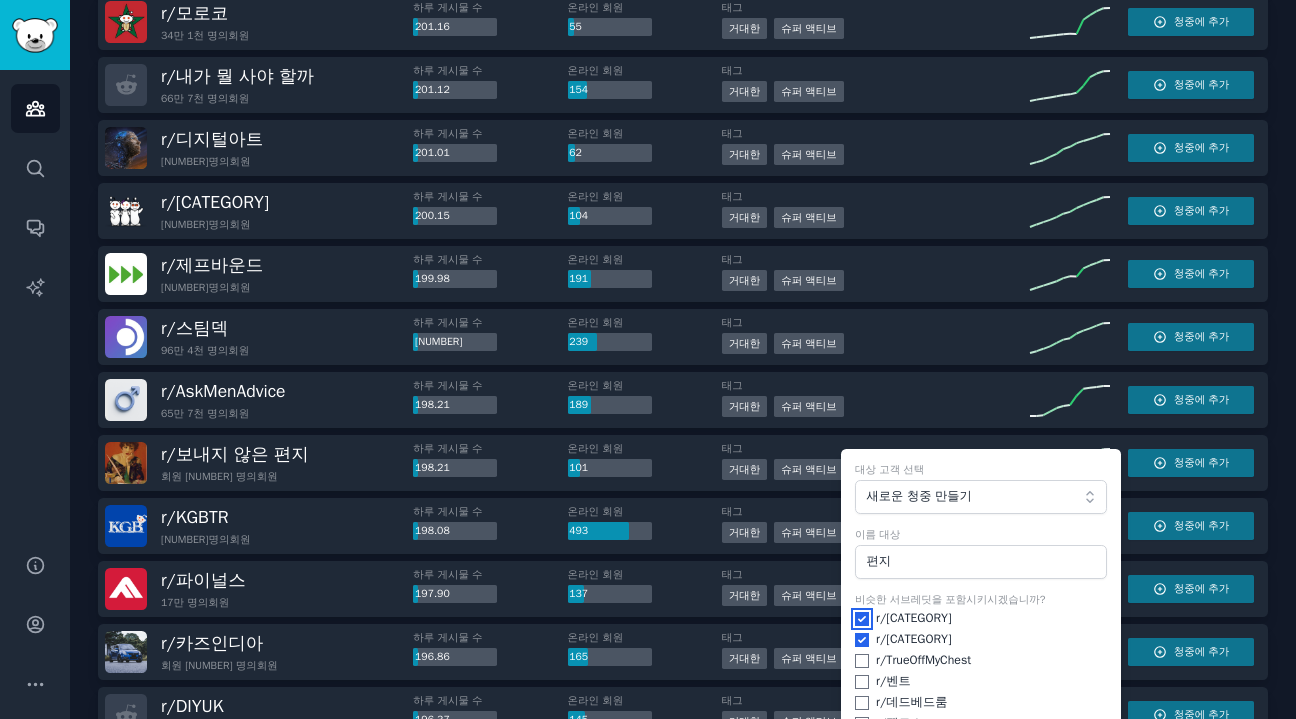 checkbox on "true" 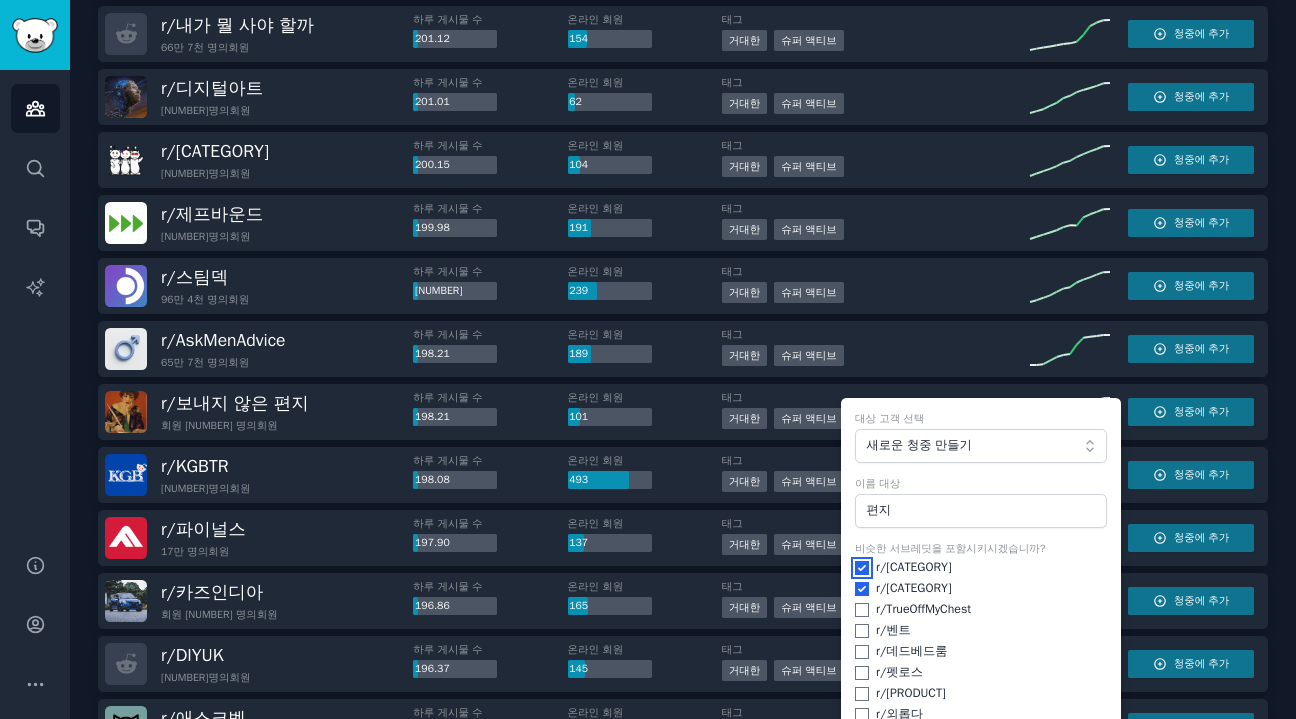 scroll, scrollTop: 8005, scrollLeft: 0, axis: vertical 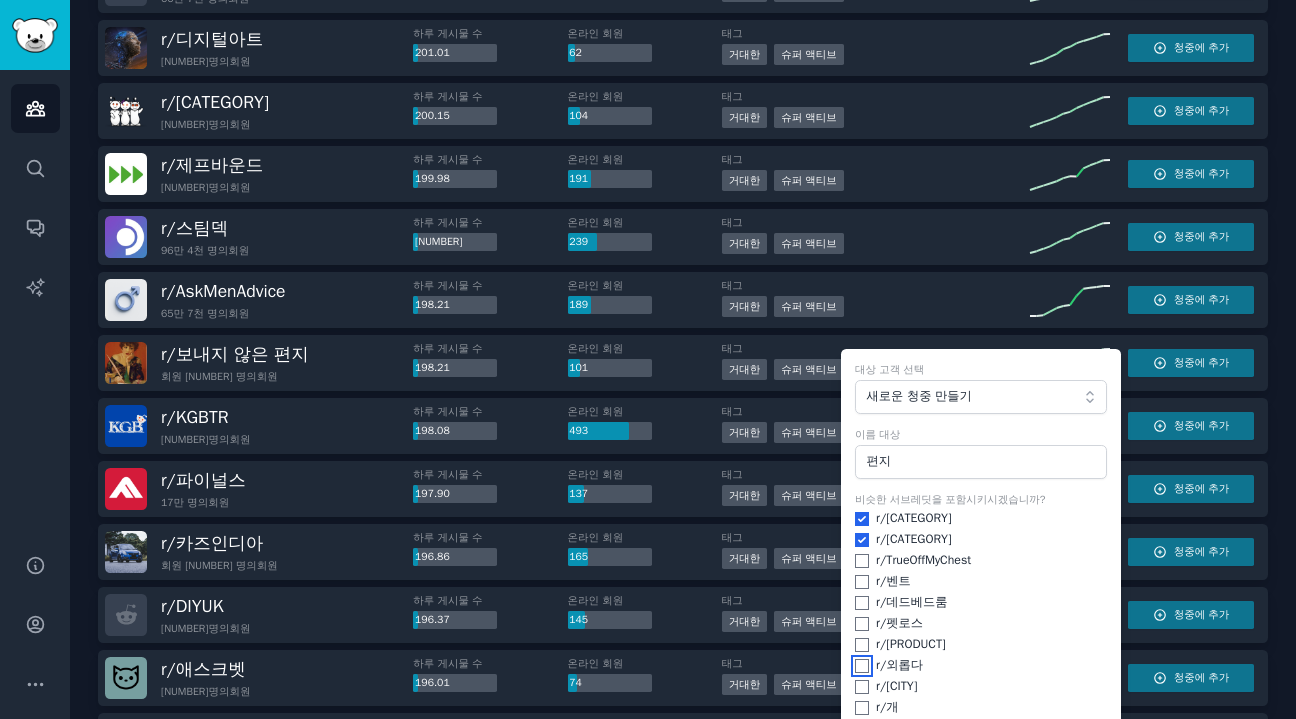 click at bounding box center [862, 666] 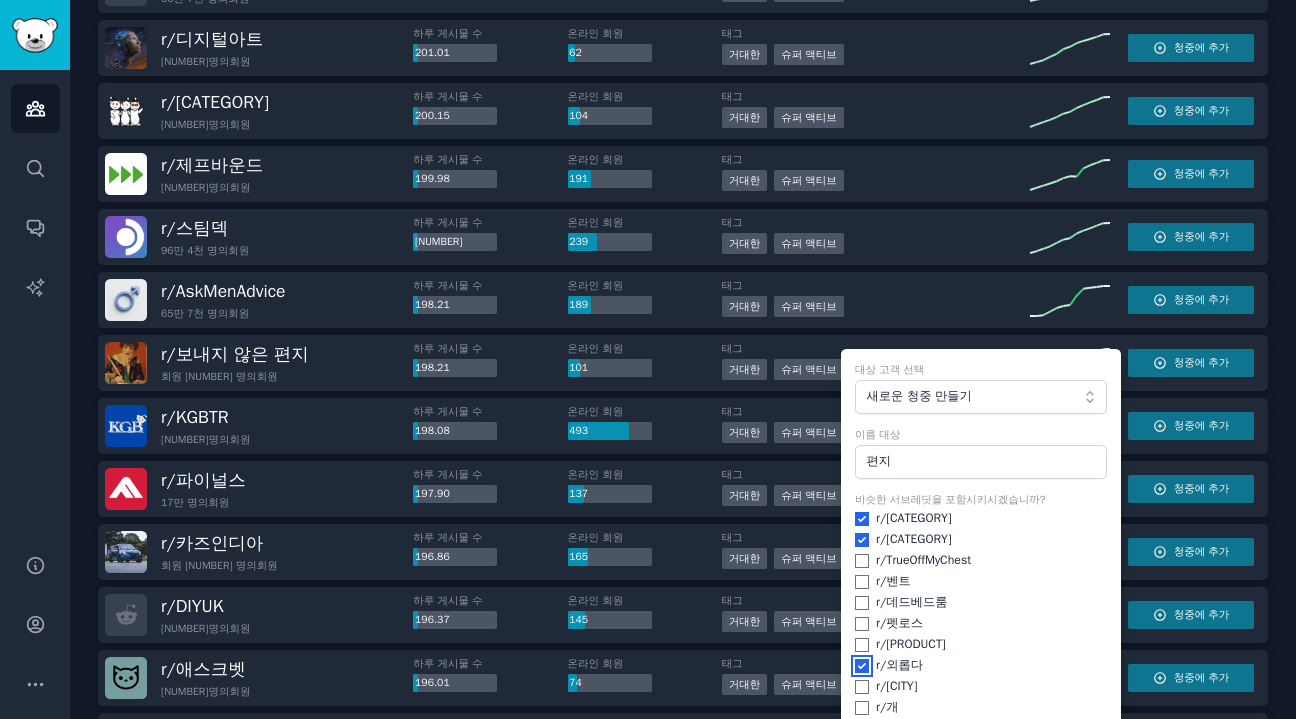 checkbox on "true" 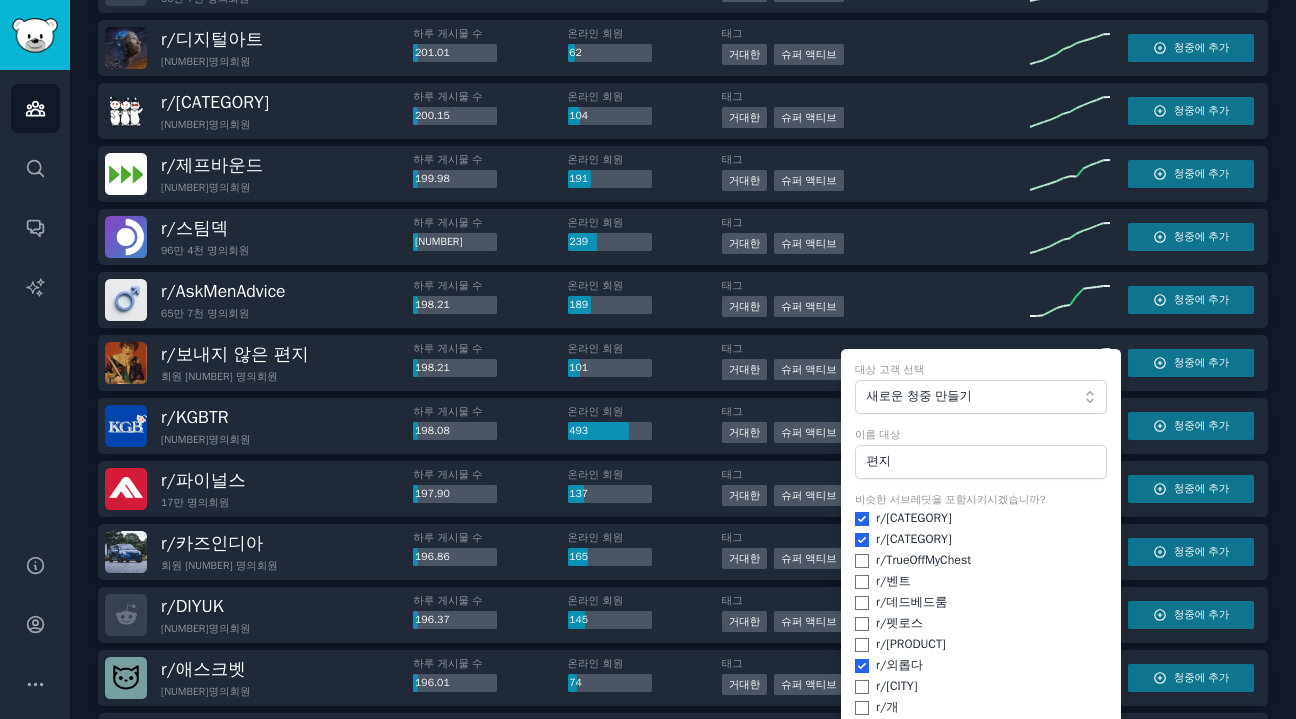 click on "청중에  추가" at bounding box center [981, 751] 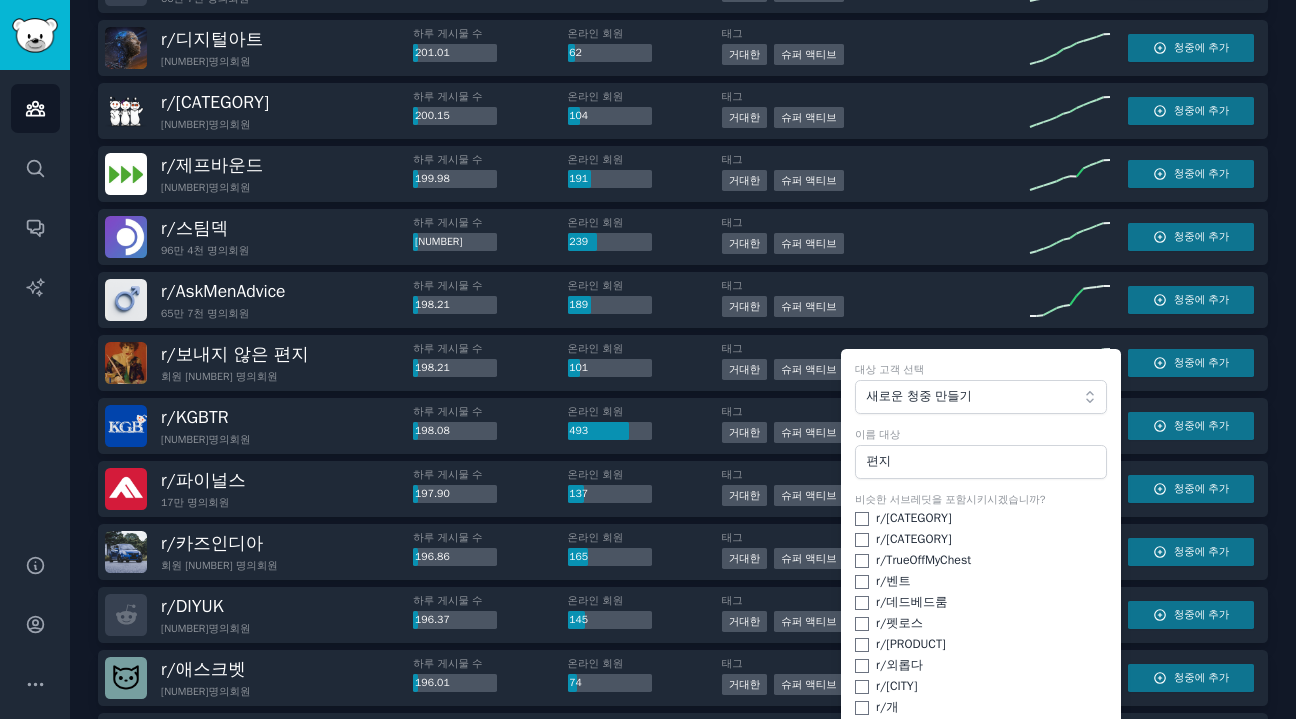 checkbox on "false" 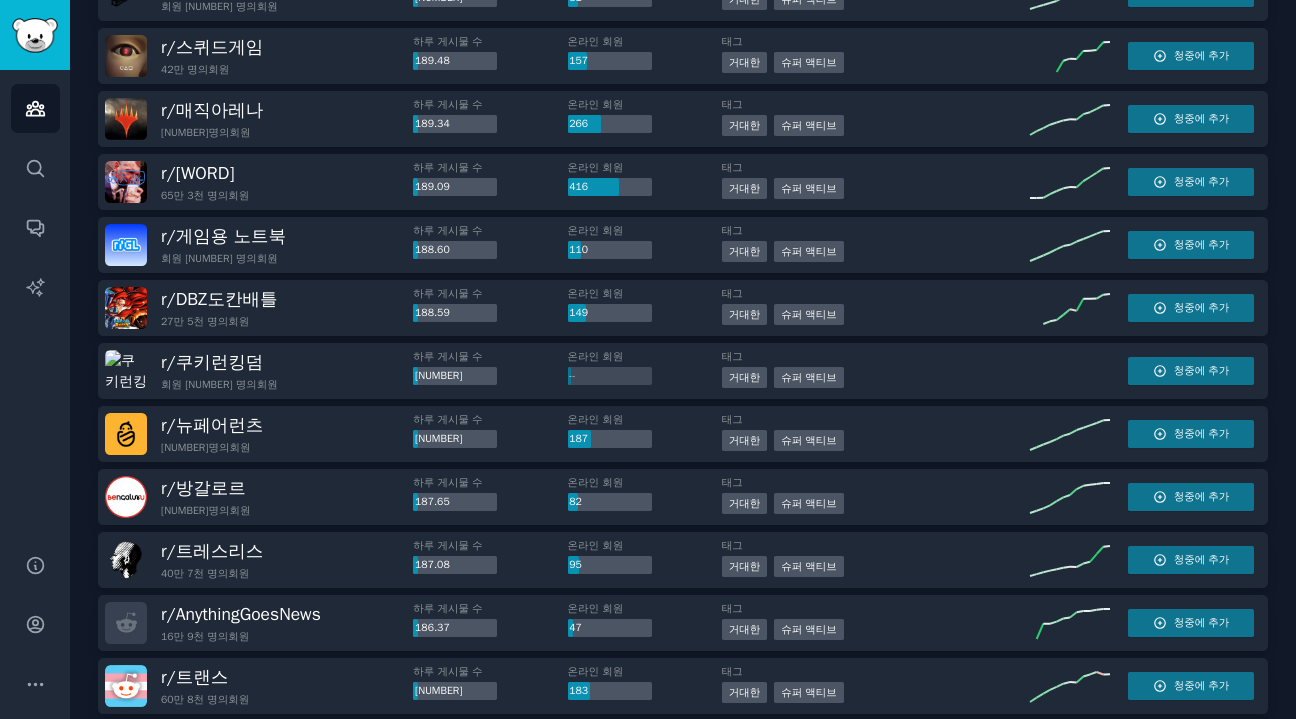 scroll, scrollTop: 9101, scrollLeft: 0, axis: vertical 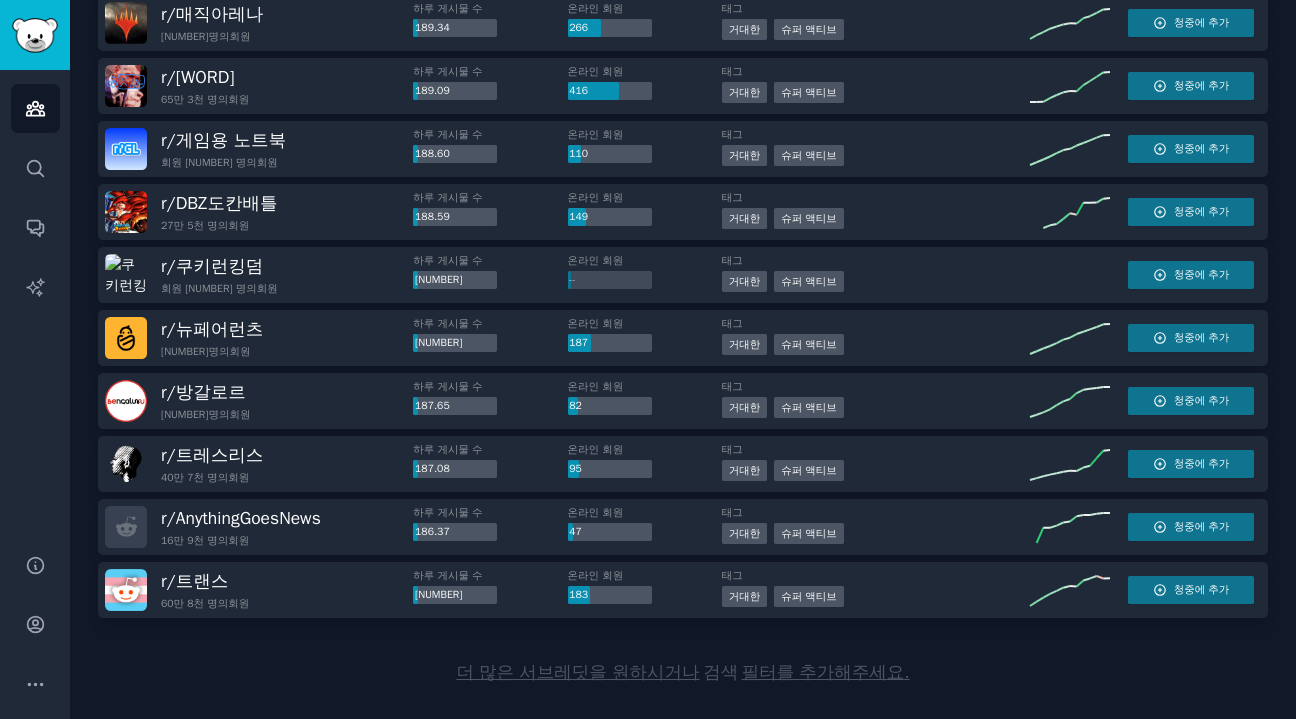 click on "더 많은 서브레딧을 원하시거나" at bounding box center (577, 672) 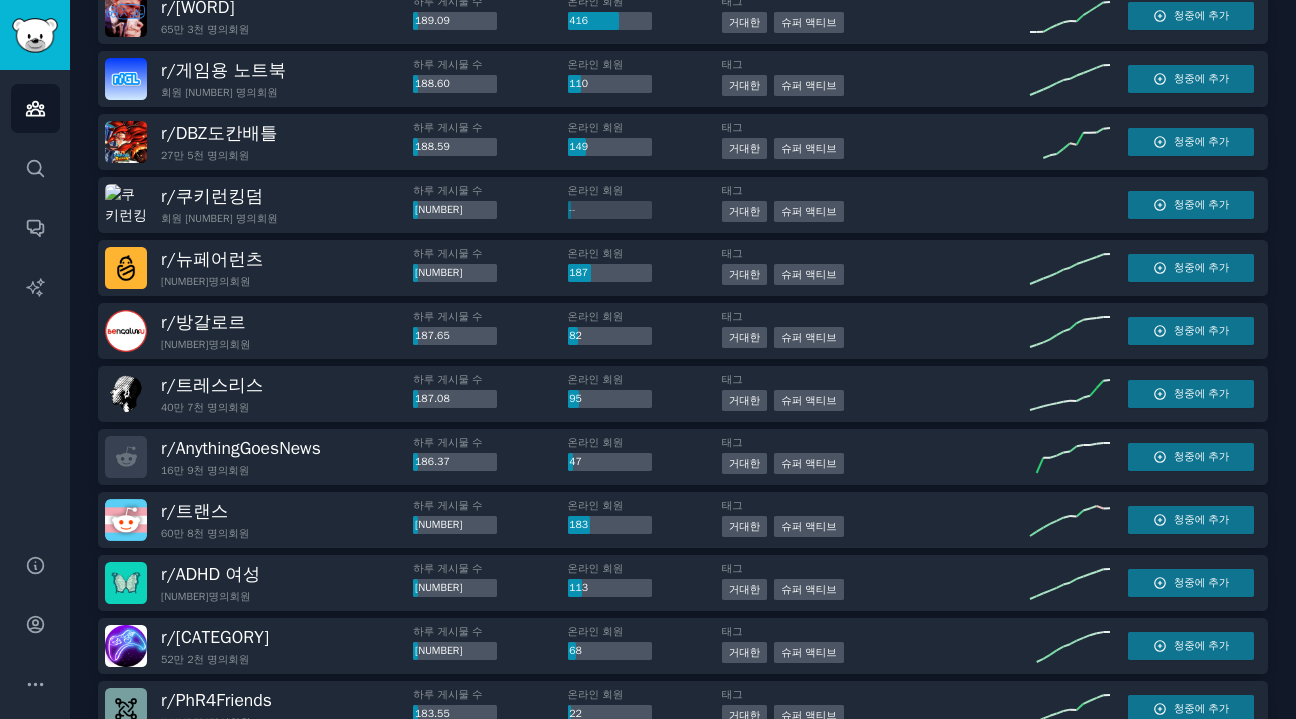 scroll, scrollTop: 9201, scrollLeft: 0, axis: vertical 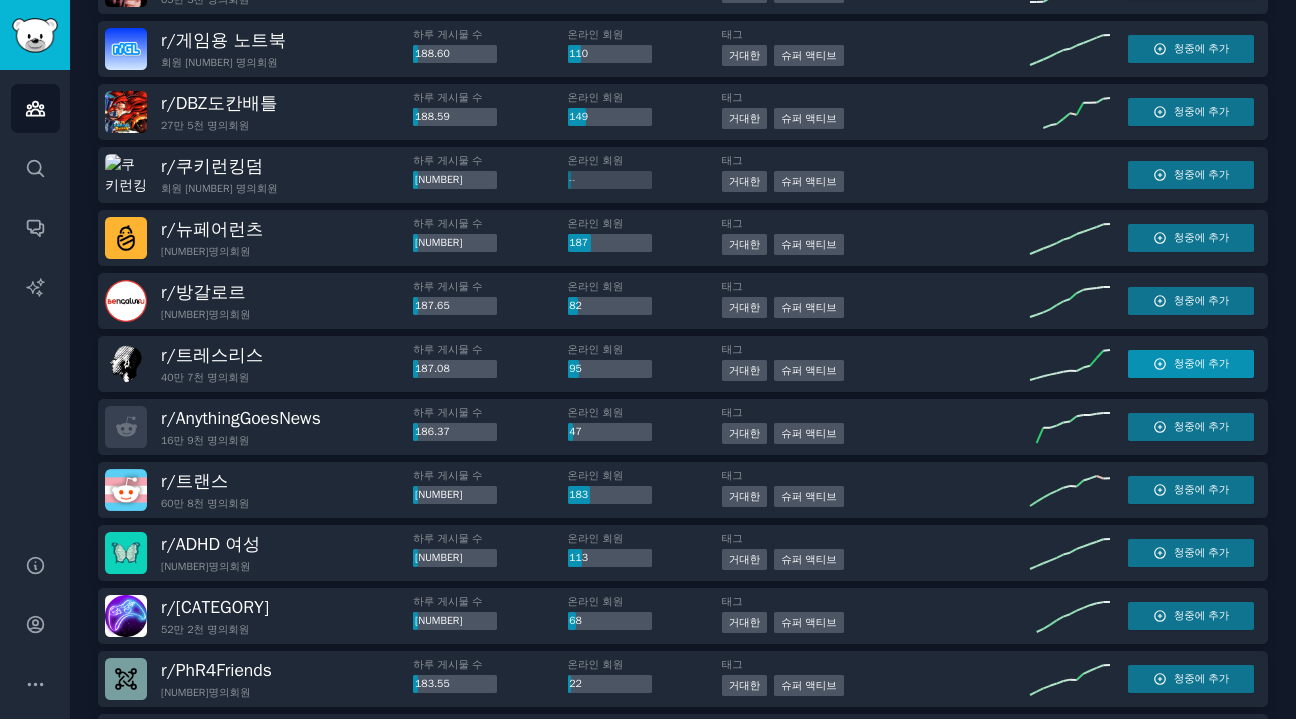 click 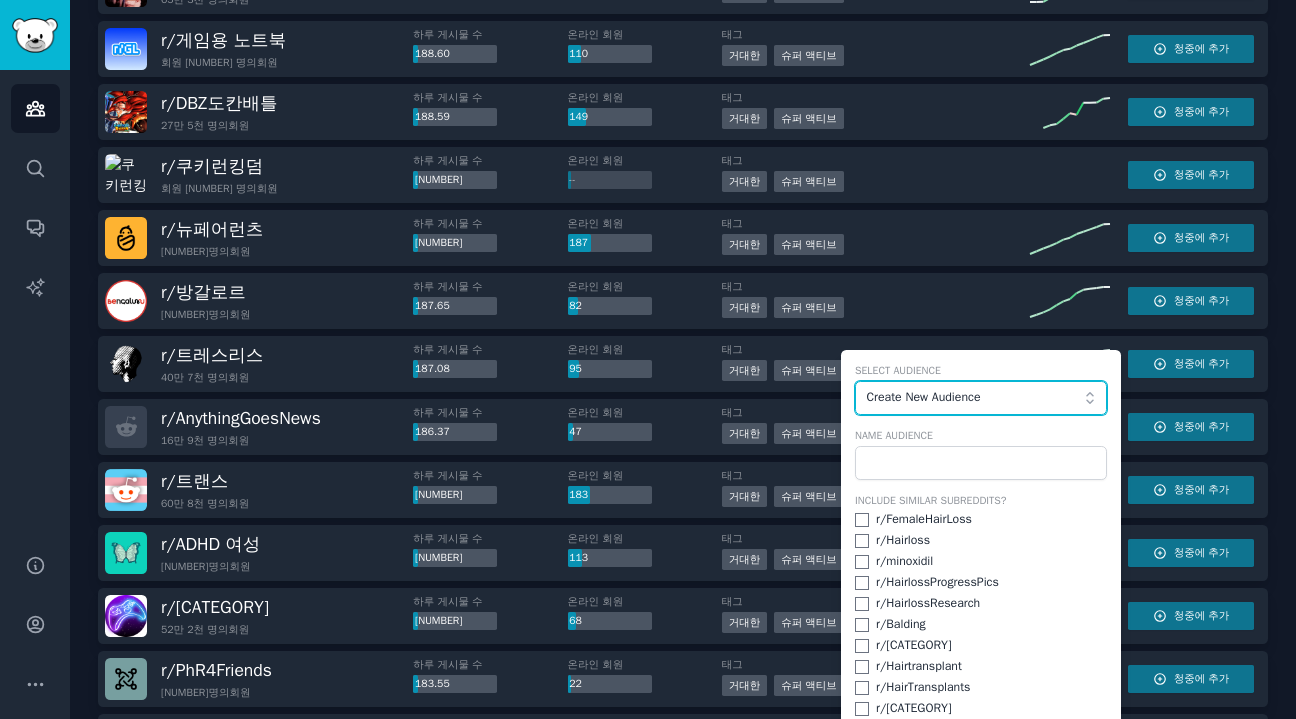 click on "Create New Audience" at bounding box center [975, 398] 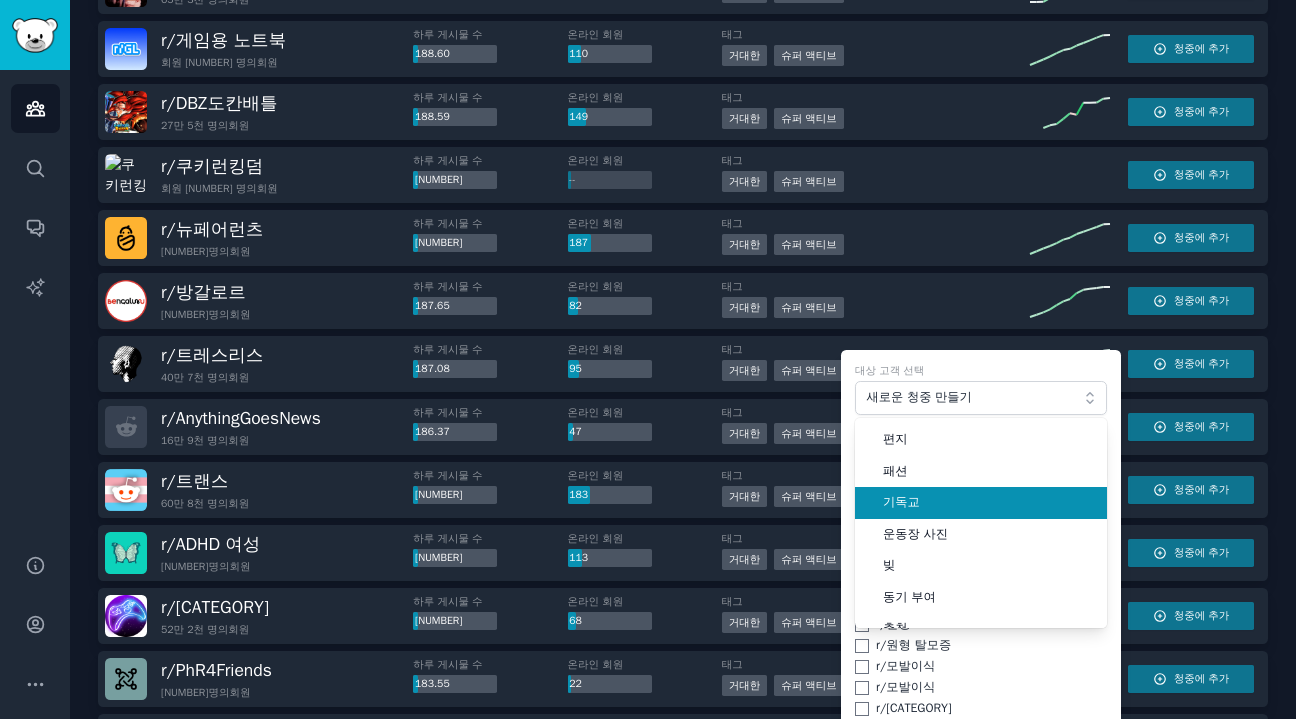 scroll, scrollTop: 0, scrollLeft: 0, axis: both 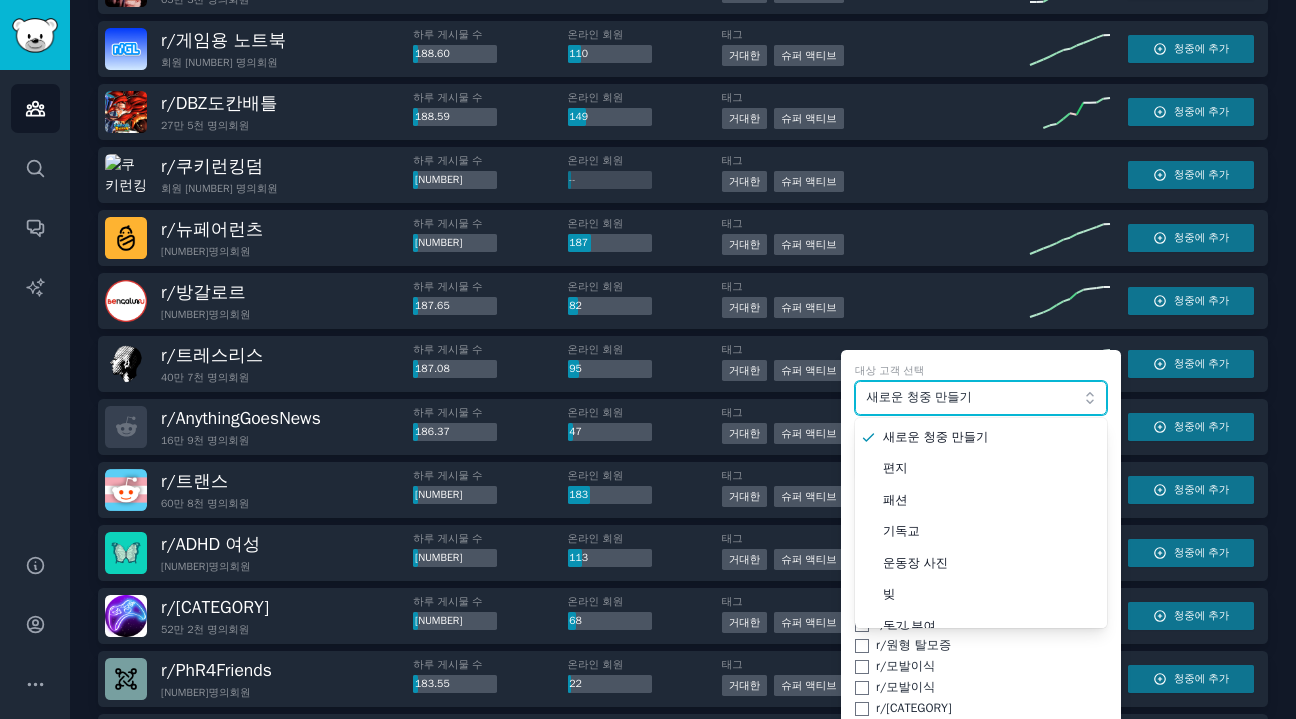 click on "새로운 청중 만들기" at bounding box center (918, 397) 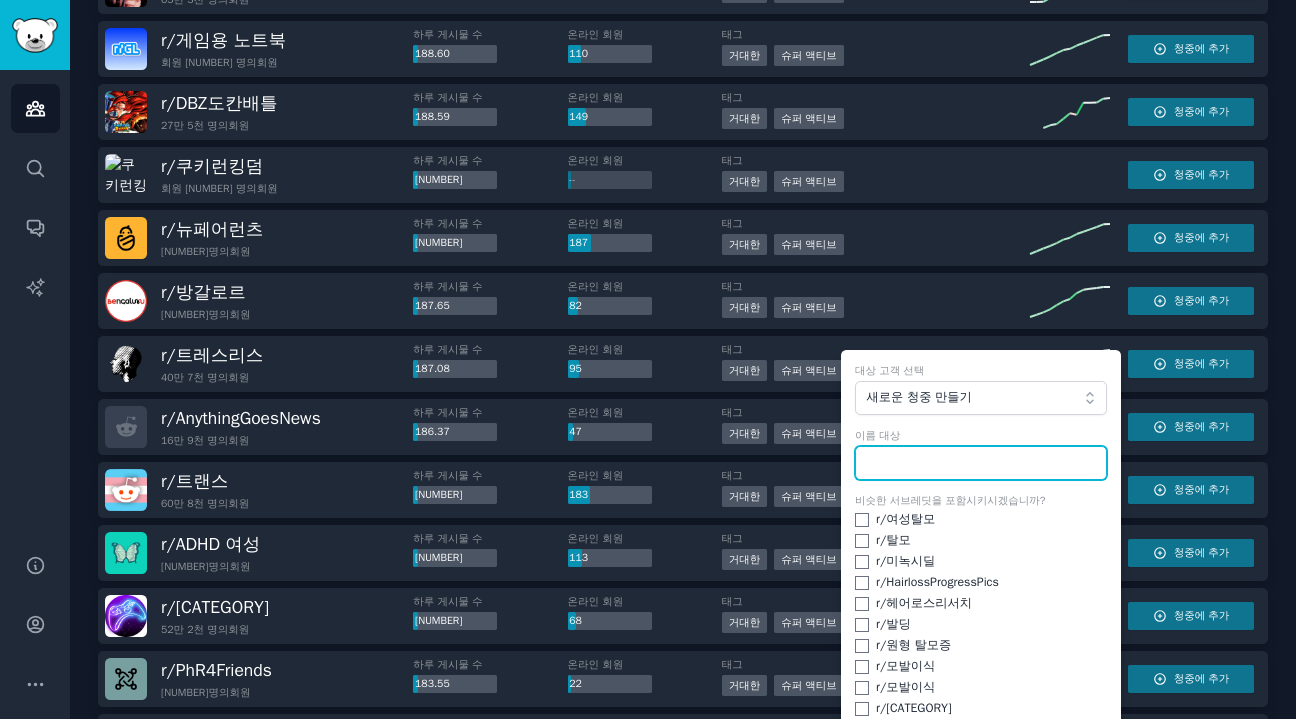 click at bounding box center [981, 463] 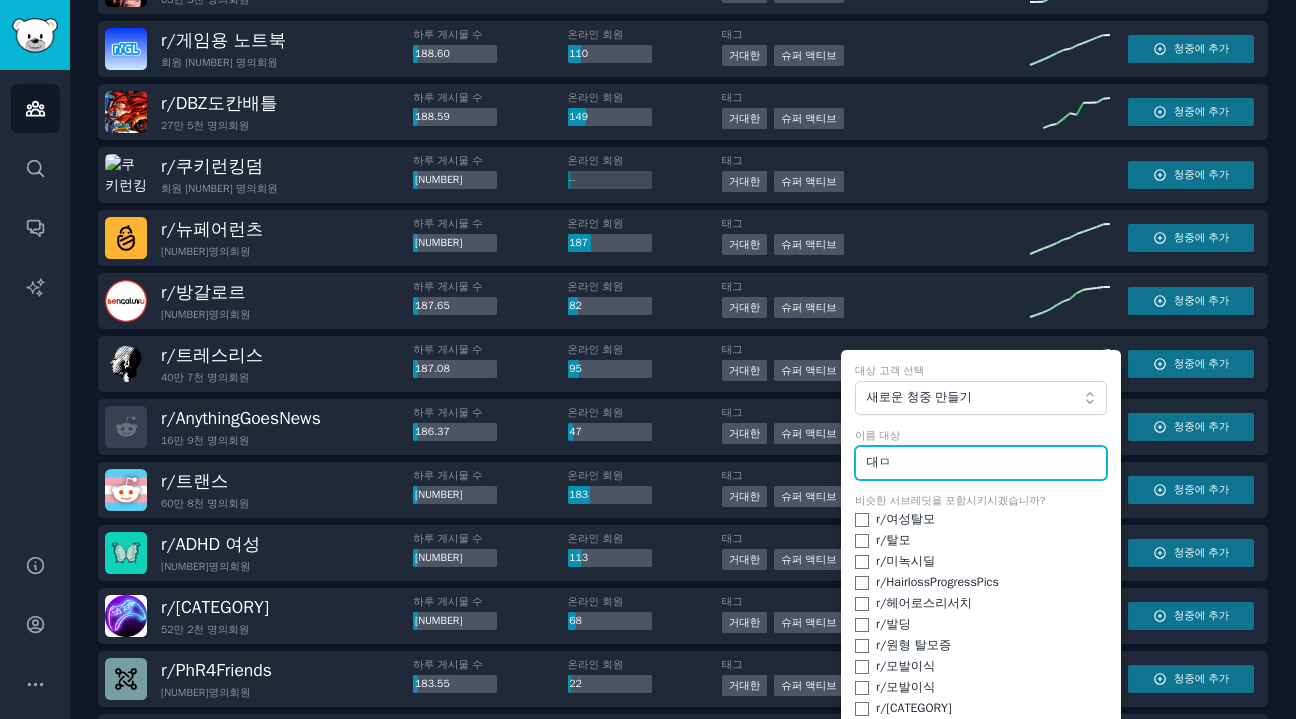 type on "[WORD]" 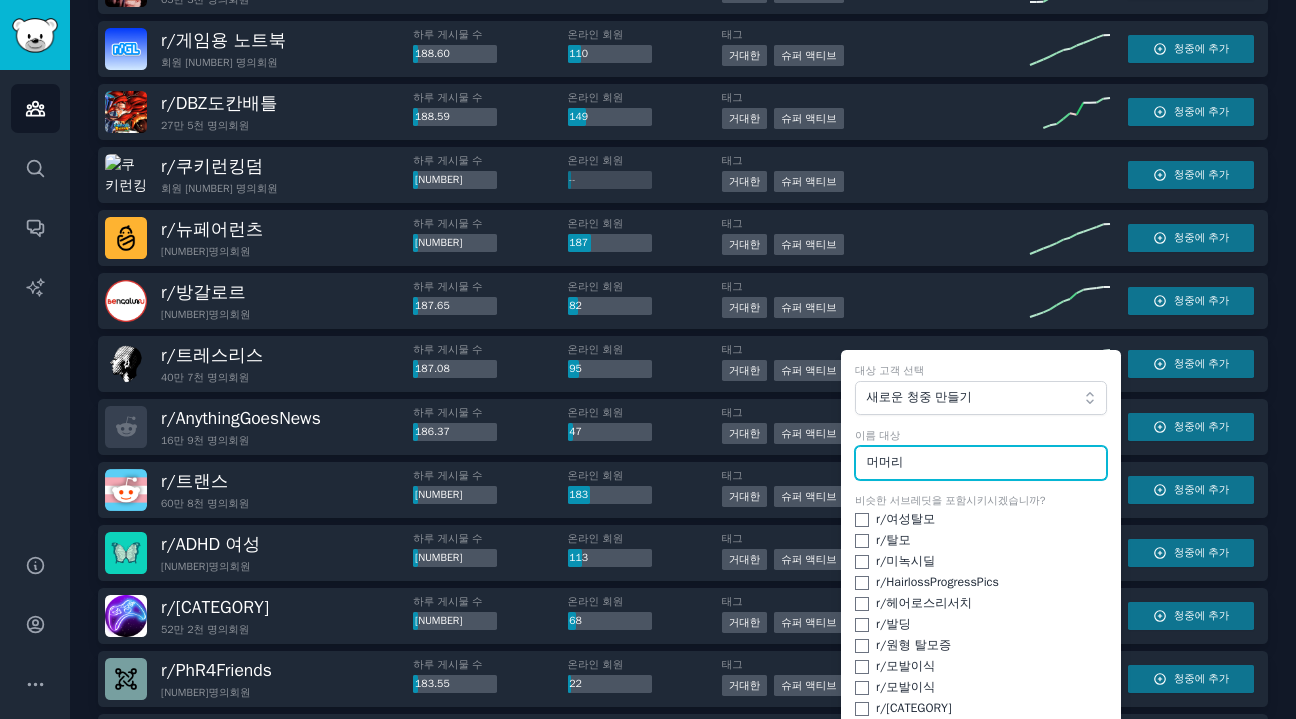 type on "머머리" 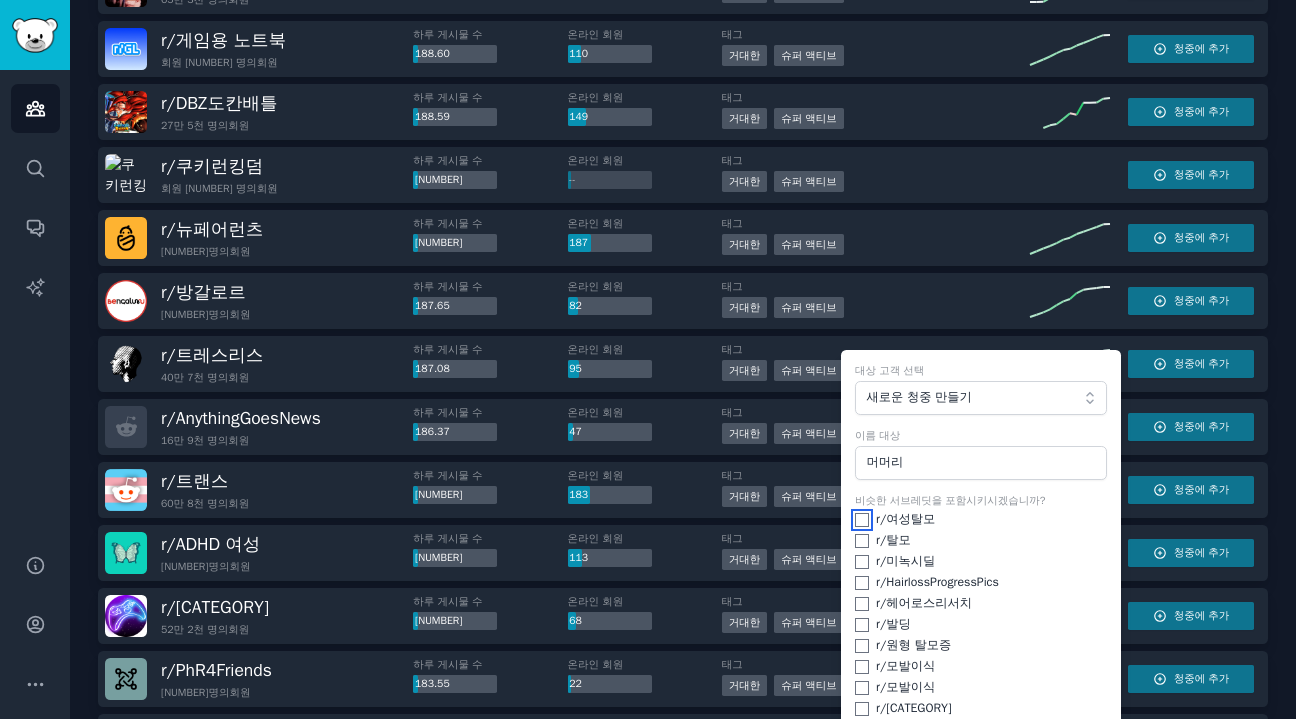 click at bounding box center [862, 520] 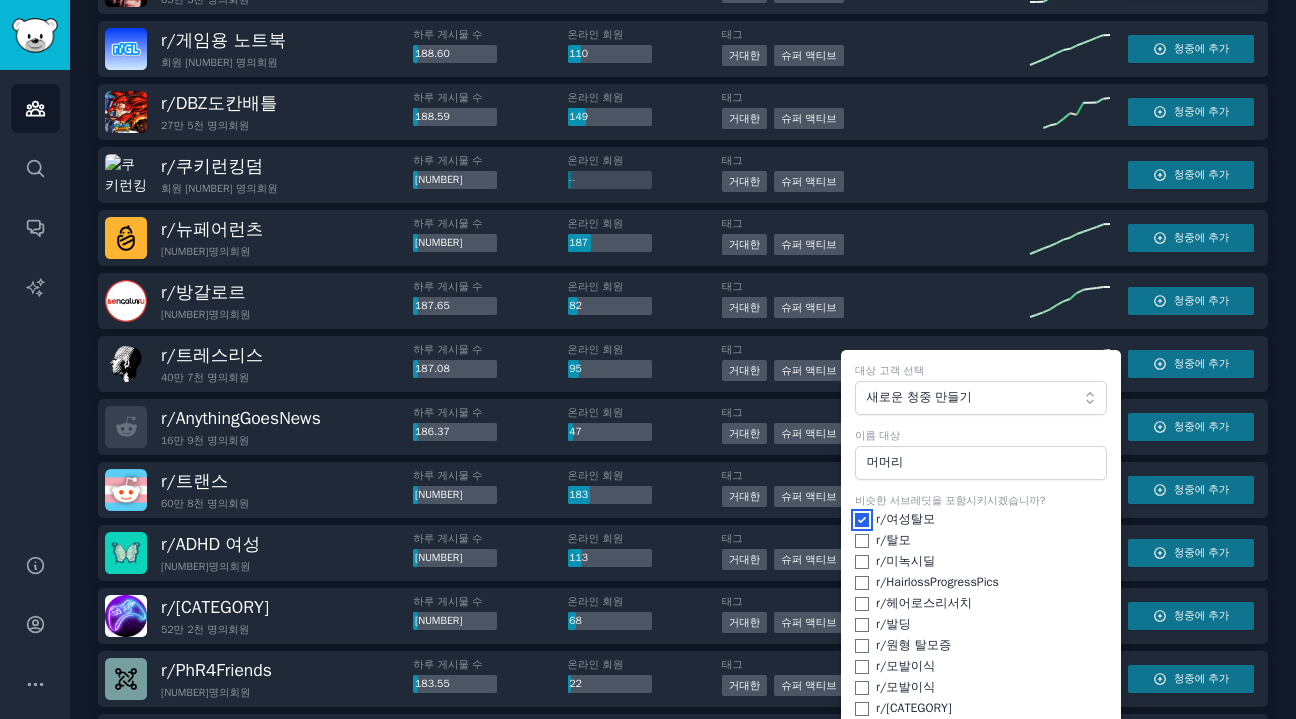 checkbox on "true" 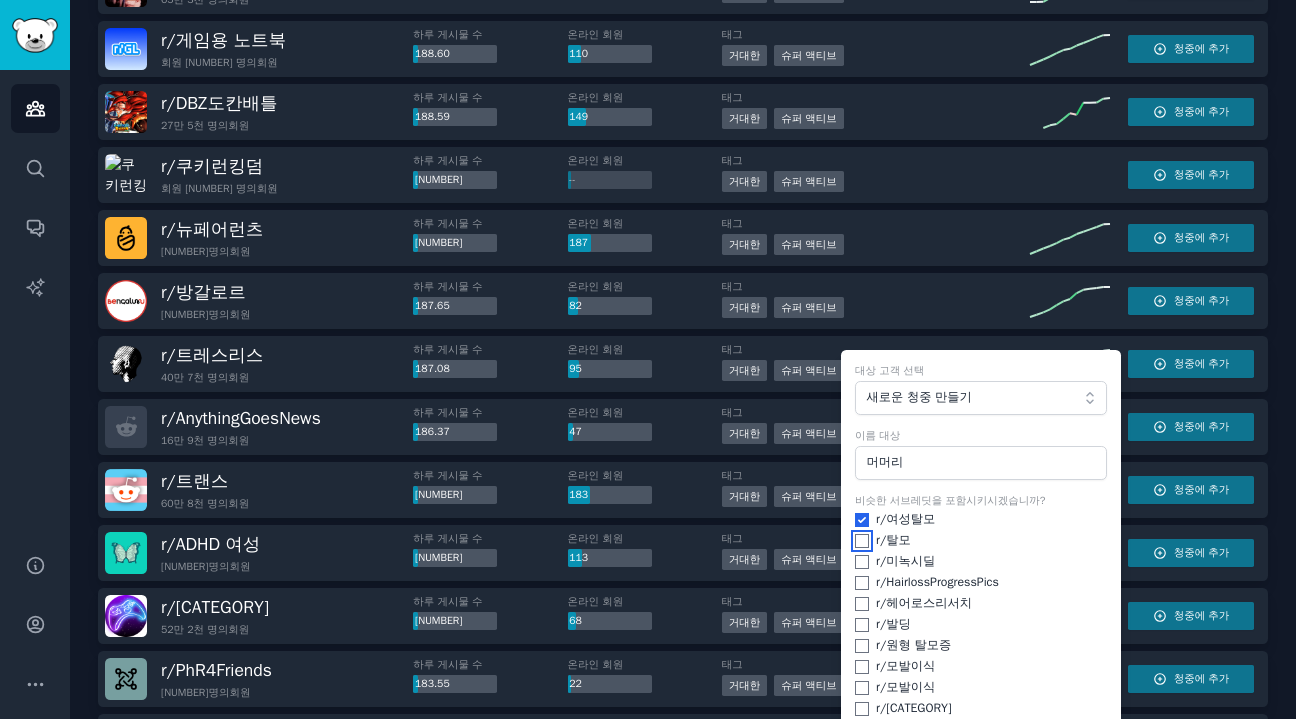 click at bounding box center (862, 541) 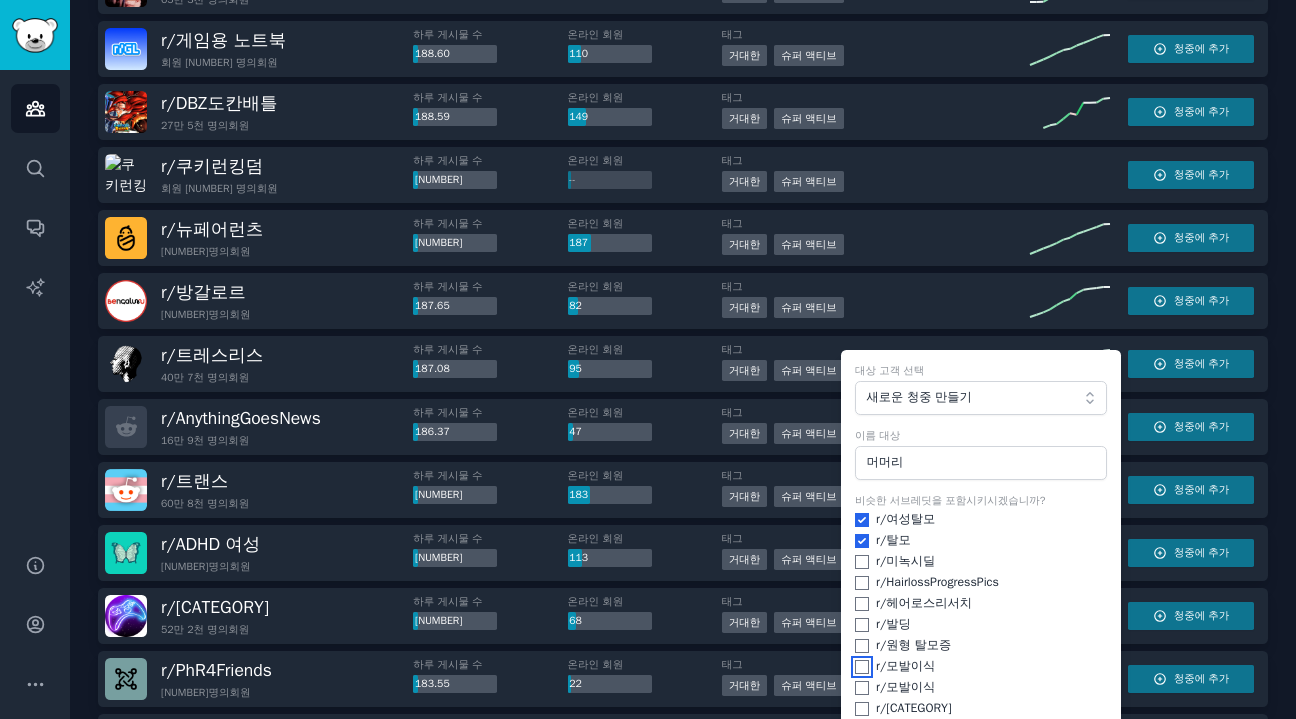 click at bounding box center (862, 667) 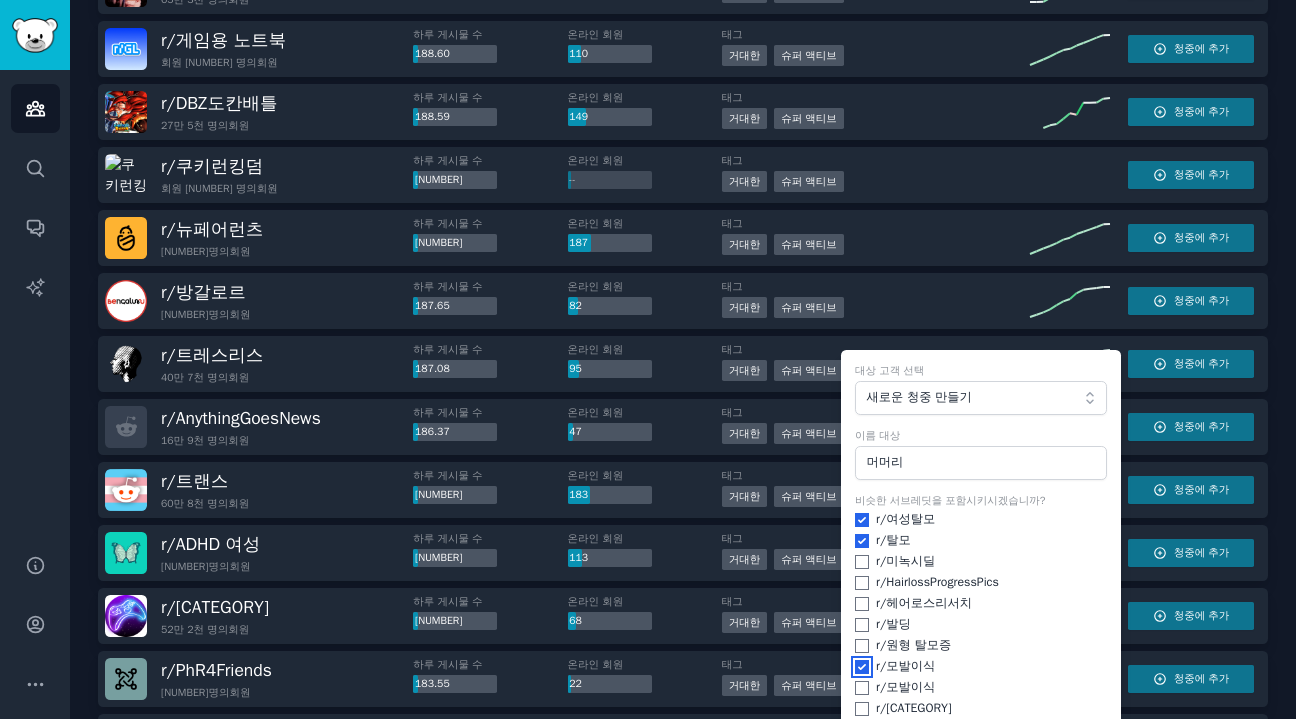 checkbox on "true" 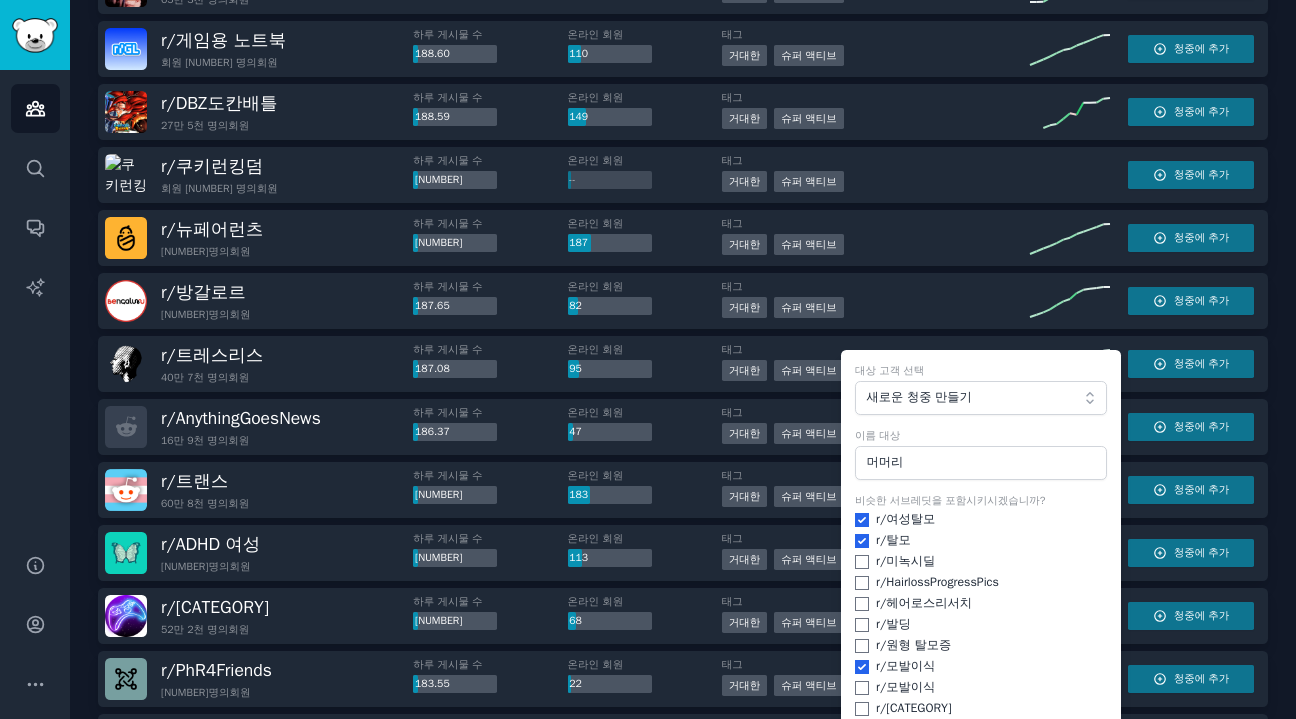 click on "청중에  추가" at bounding box center (981, 752) 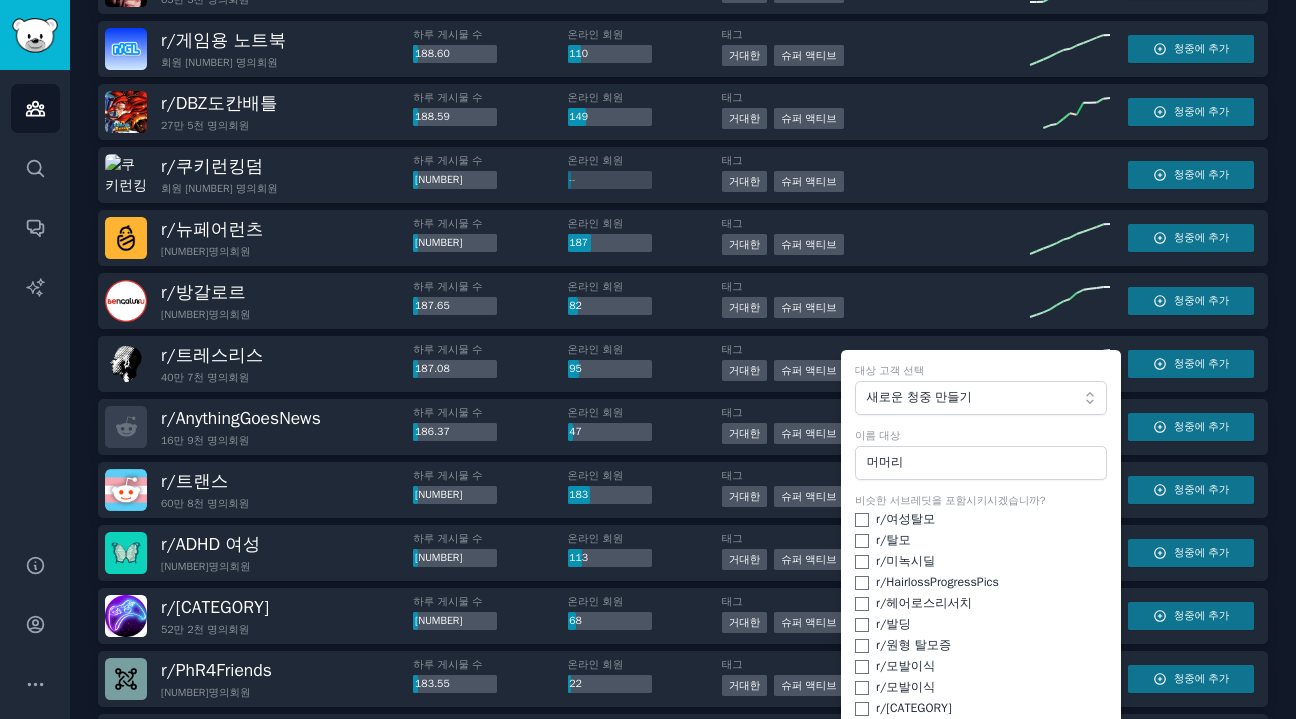 checkbox on "false" 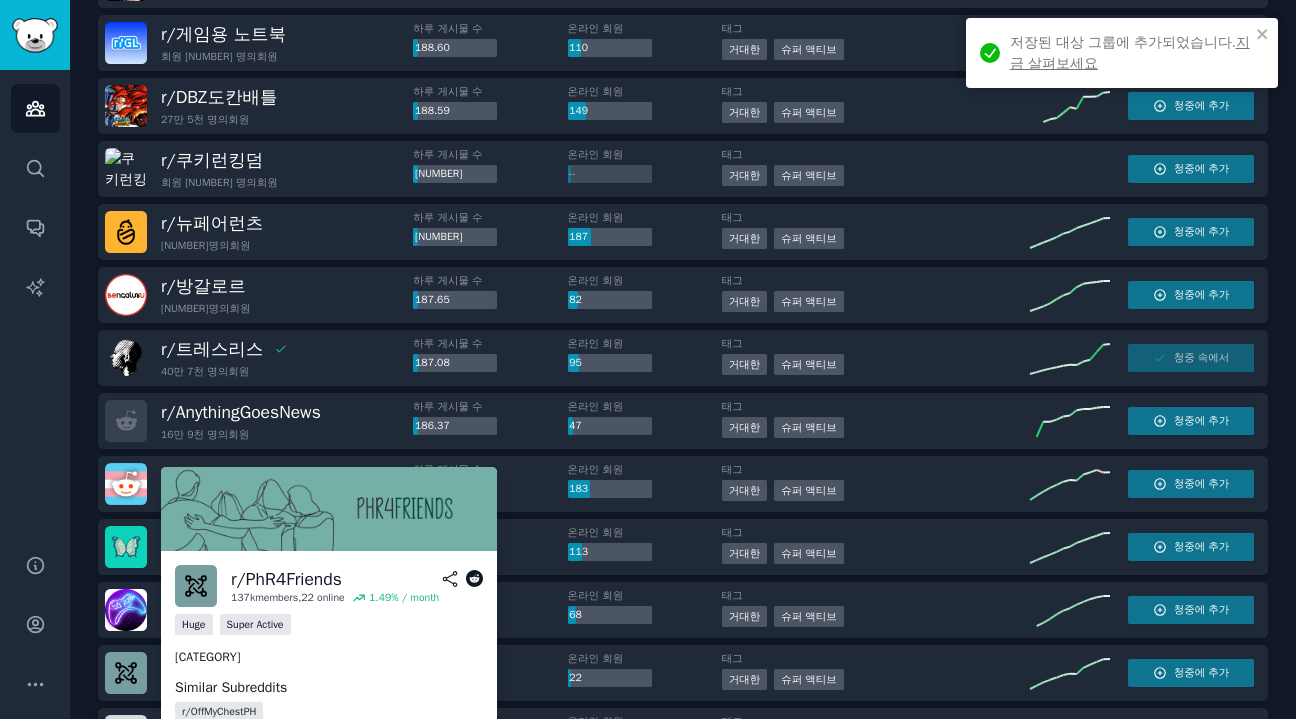 scroll, scrollTop: 9401, scrollLeft: 0, axis: vertical 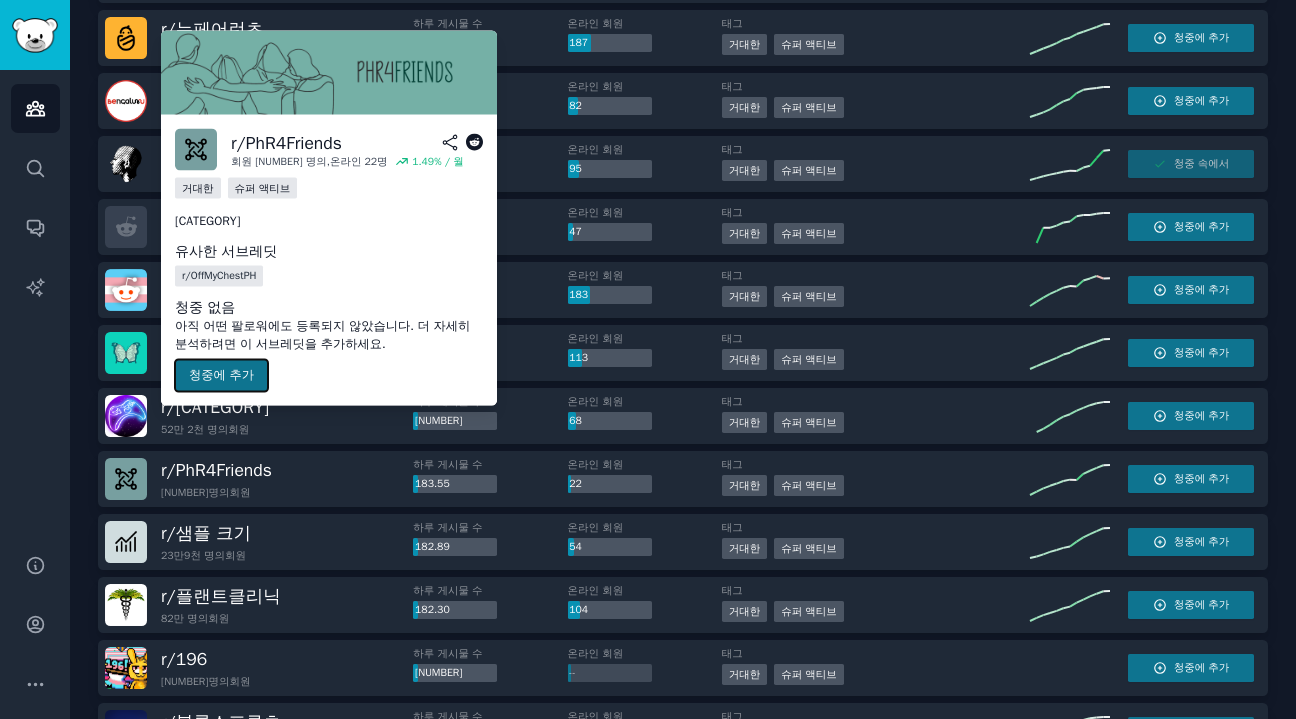 click on "청중에 추가" at bounding box center [221, 376] 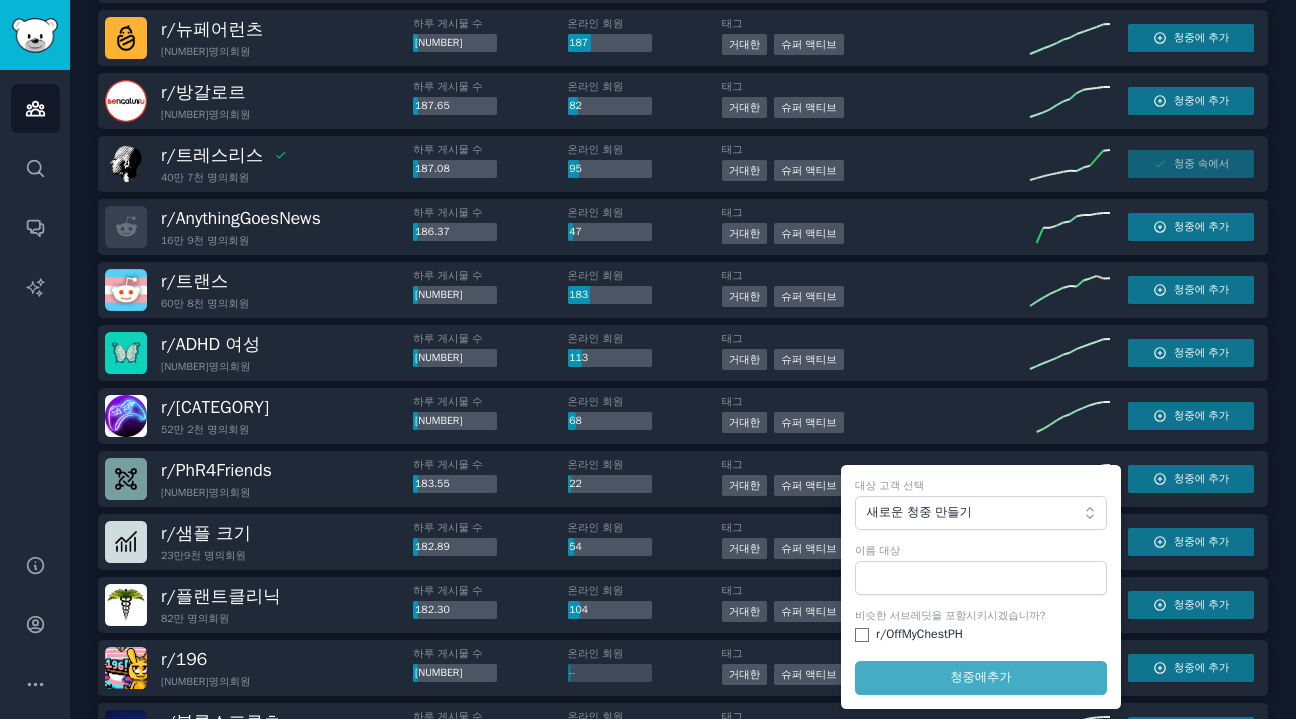 click on "OffMyChestPH" at bounding box center [924, 634] 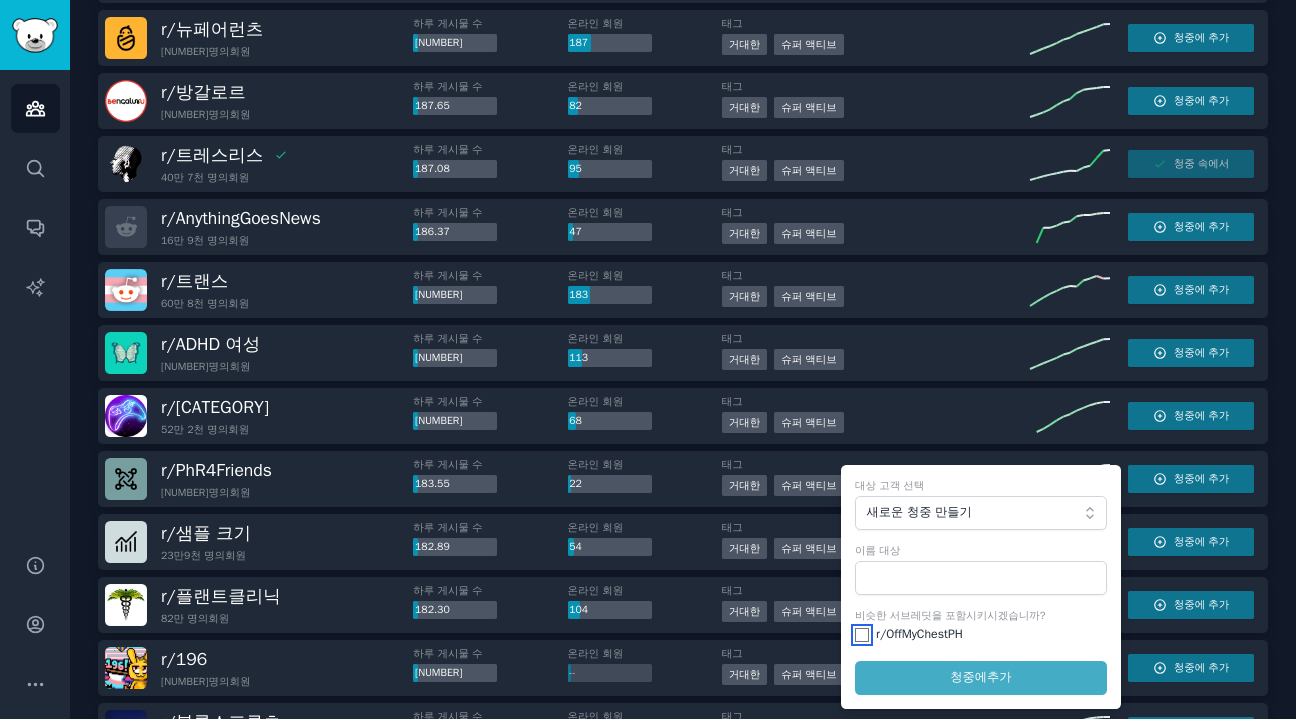 click at bounding box center [862, 635] 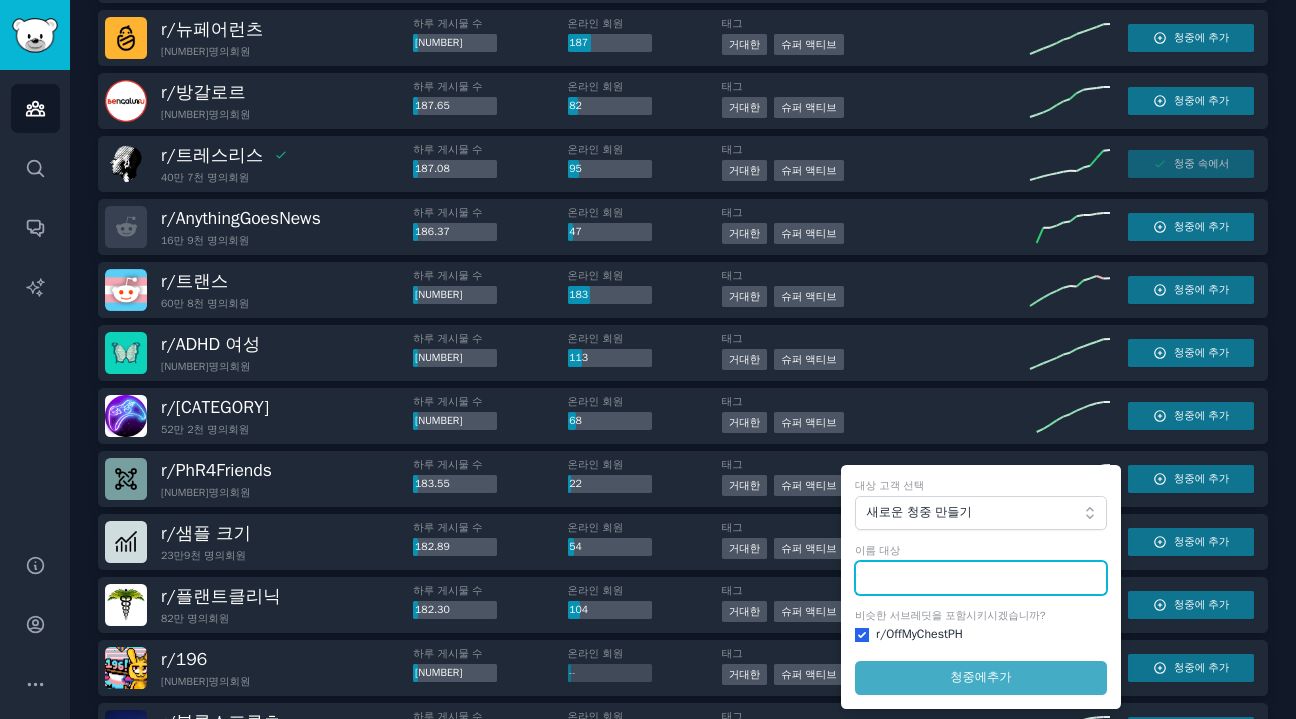 click at bounding box center [981, 578] 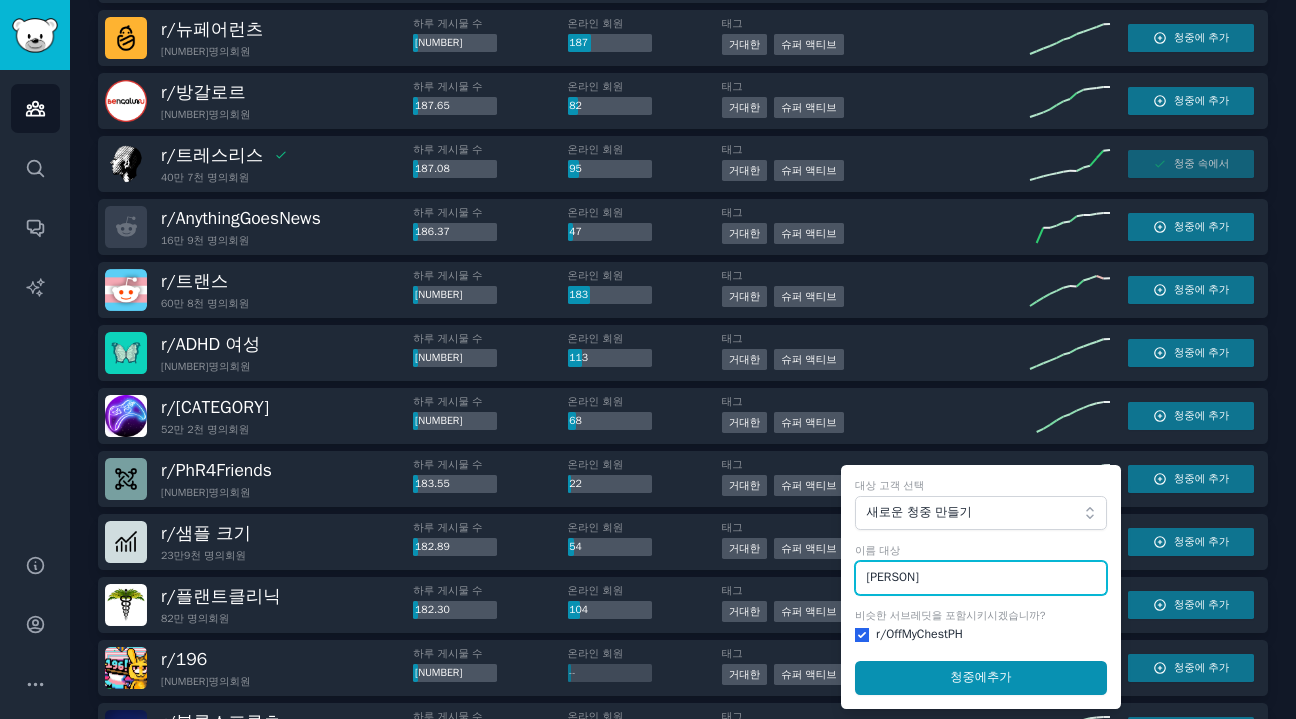 type on "찬" 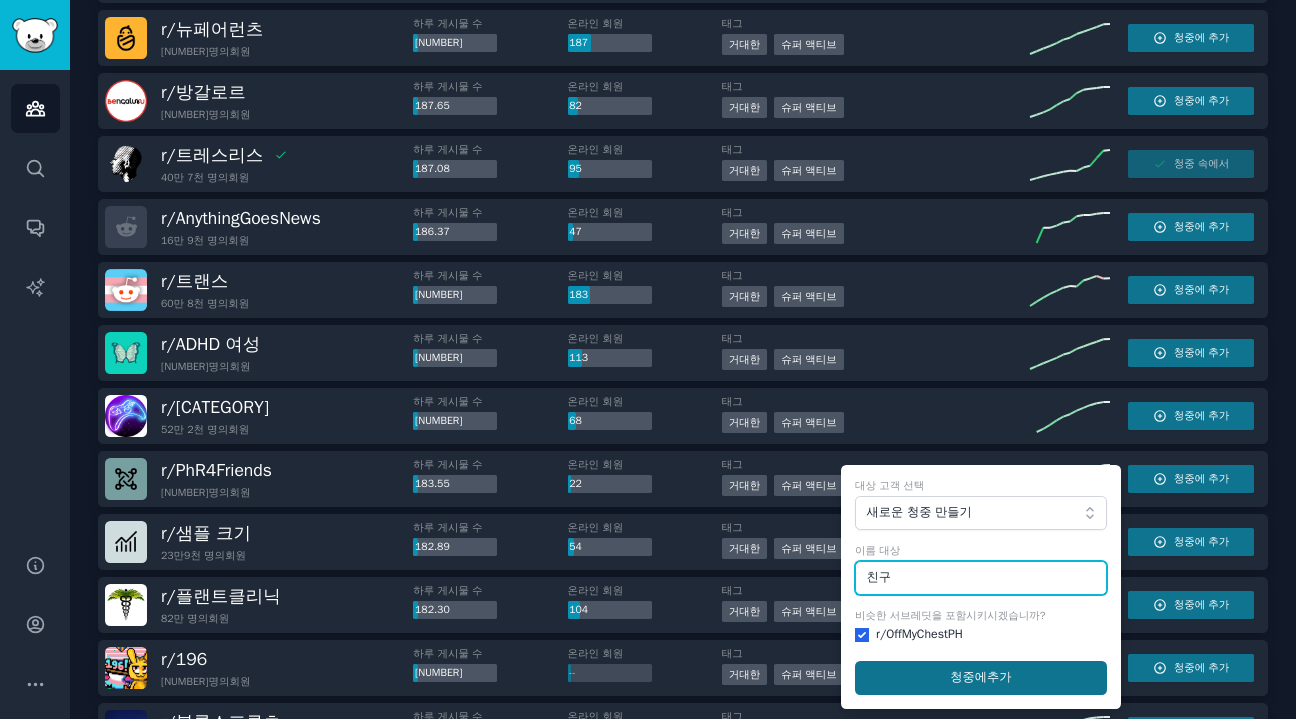 type on "친구" 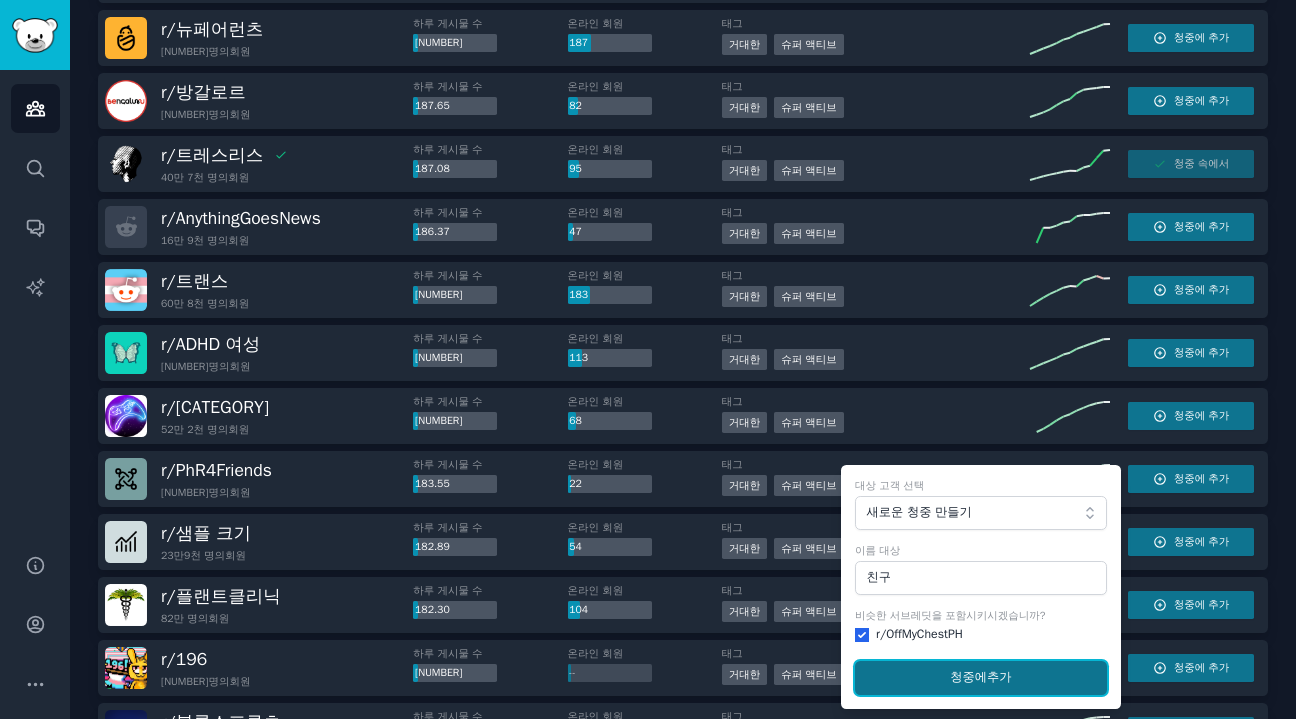 click on "청중에  추가" at bounding box center (981, 678) 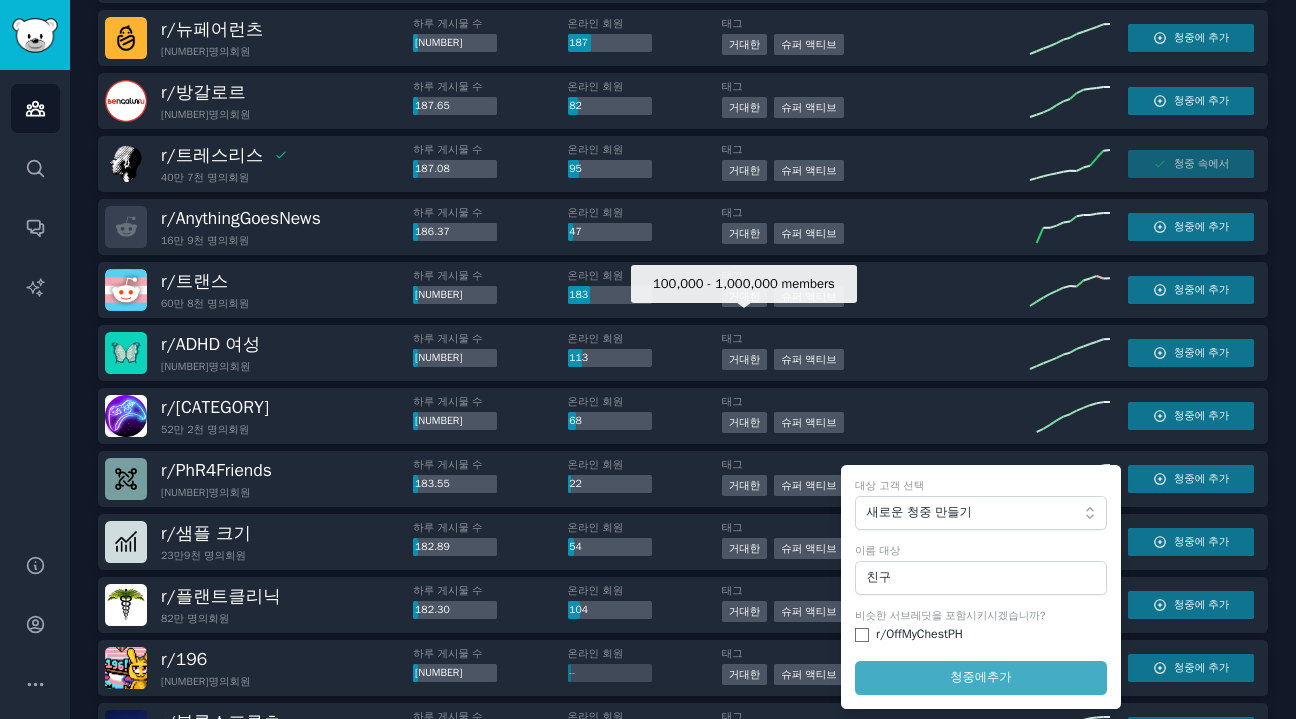 checkbox on "false" 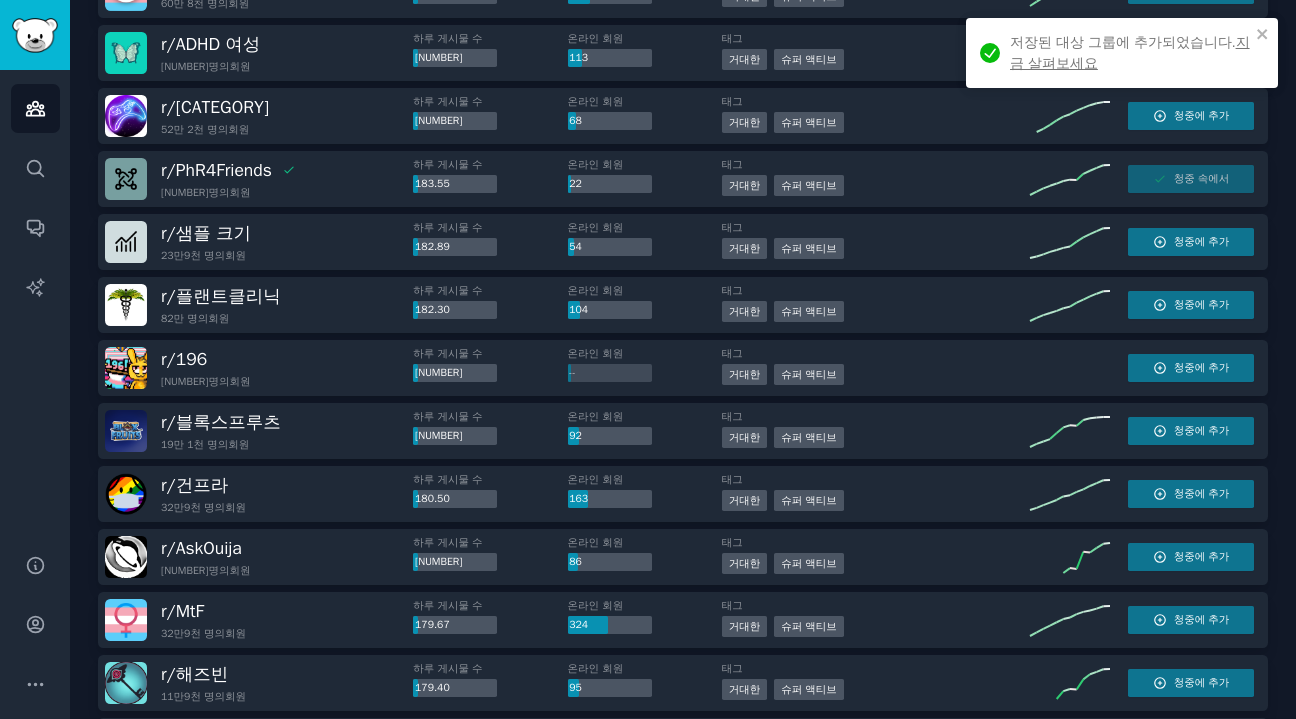 scroll, scrollTop: 9901, scrollLeft: 0, axis: vertical 